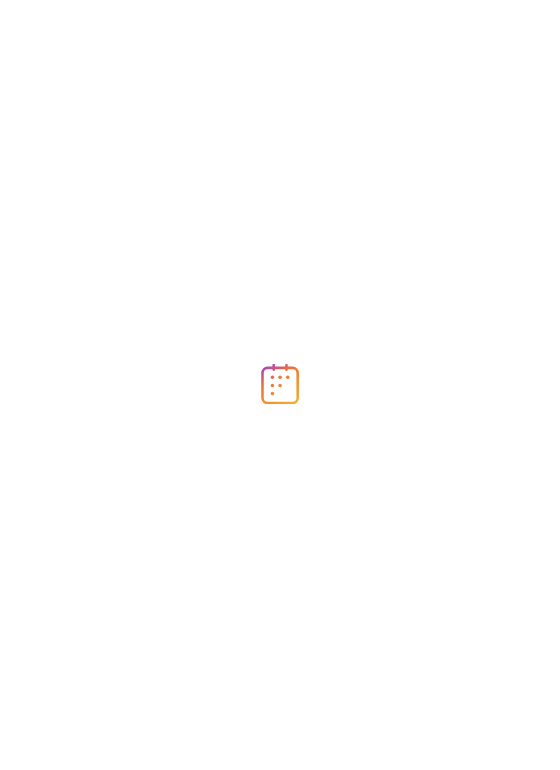 scroll, scrollTop: 0, scrollLeft: 0, axis: both 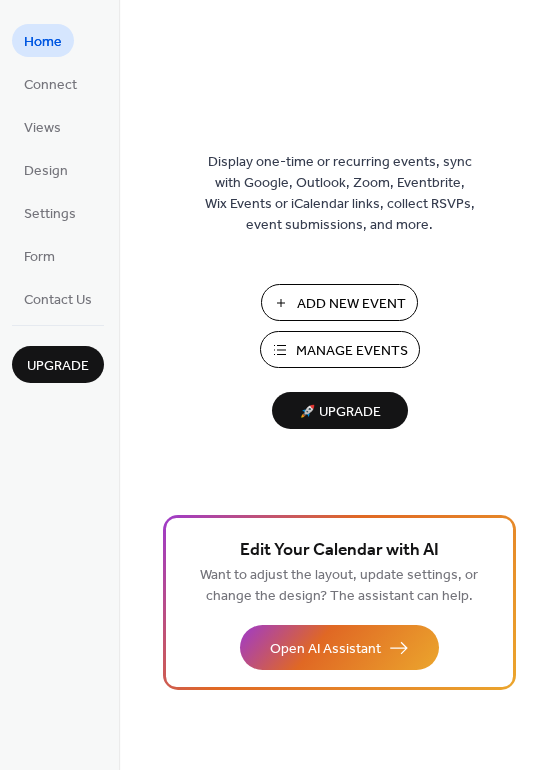 click on "🚀 Upgrade" at bounding box center [340, 412] 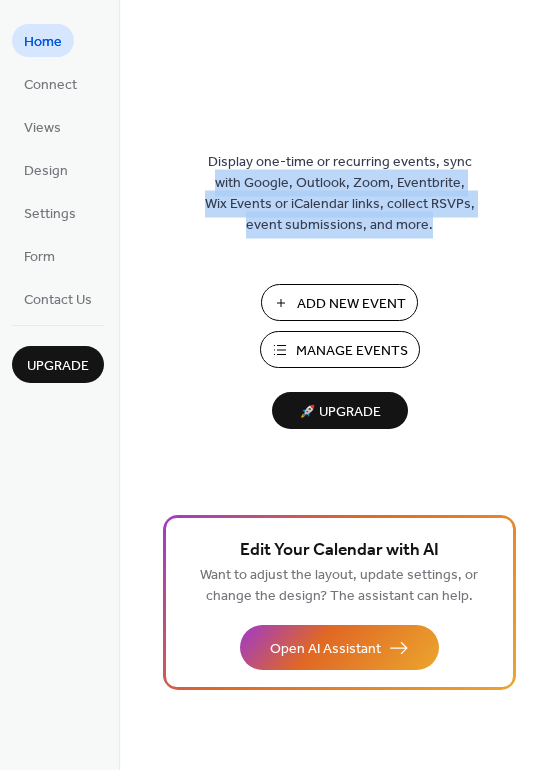 drag, startPoint x: 554, startPoint y: 157, endPoint x: 538, endPoint y: 235, distance: 79.624115 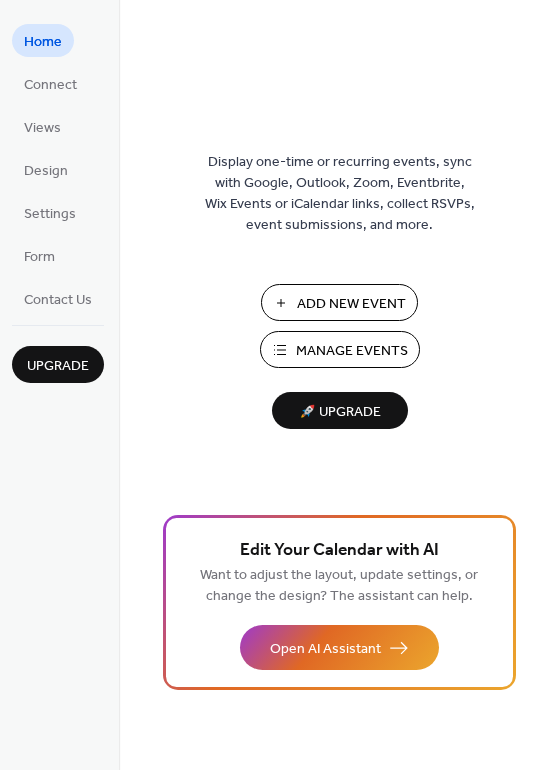 click on "Display one-time or recurring events, sync with Google, Outlook, Zoom, Eventbrite, Wix Events or iCalendar links, collect RSVPs, event submissions, and more. Add New Event Manage Events 🚀 Upgrade" at bounding box center [339, 417] 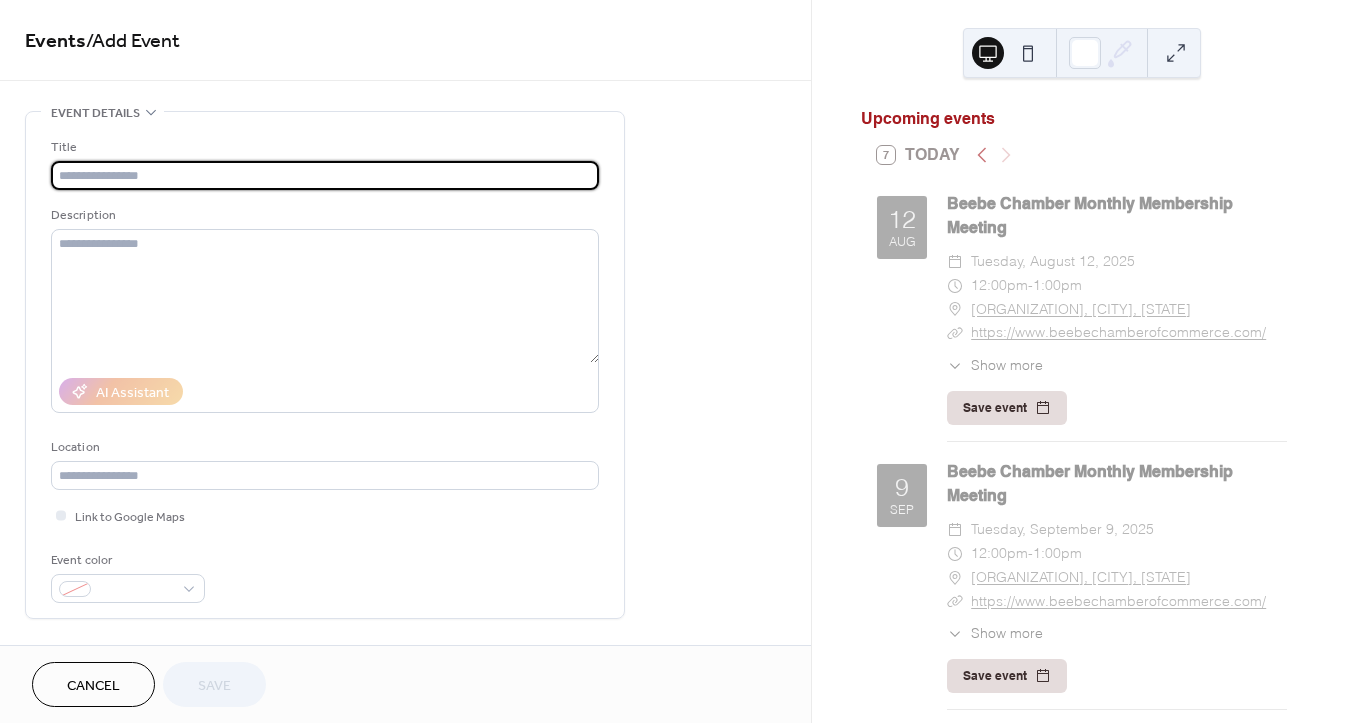 scroll, scrollTop: 0, scrollLeft: 0, axis: both 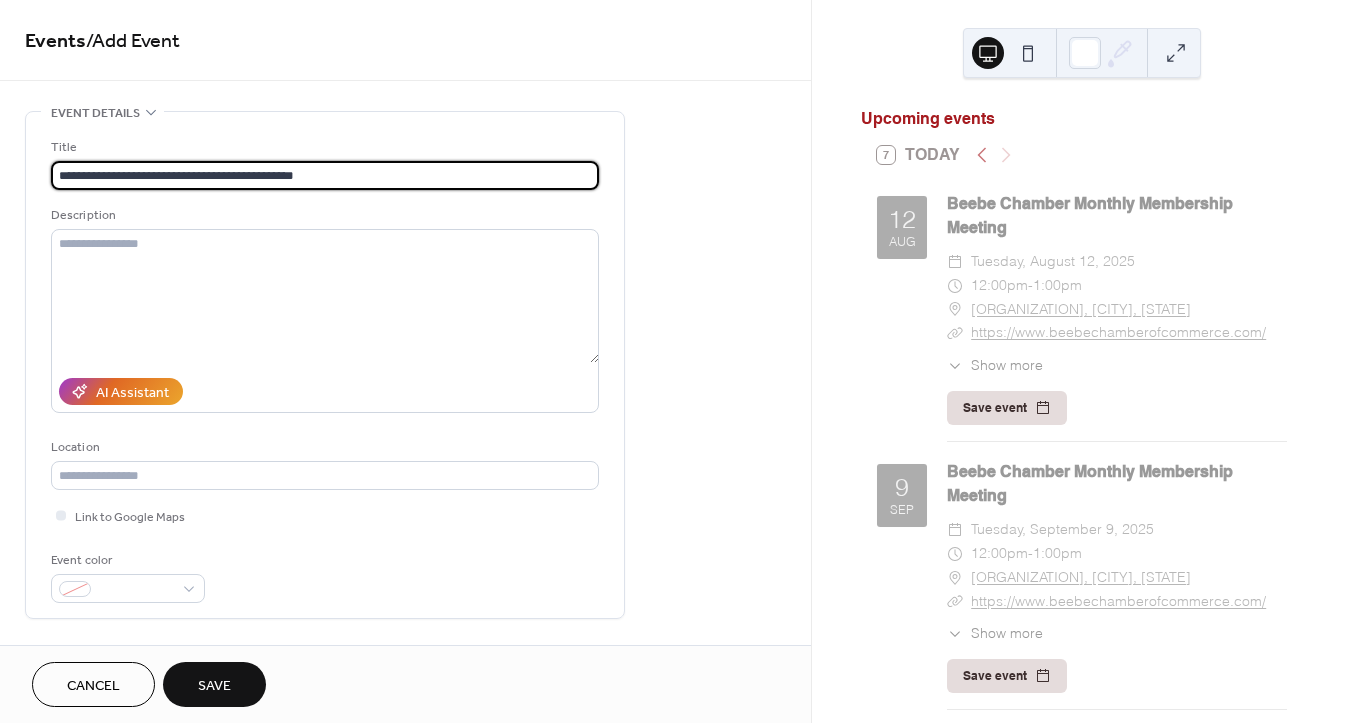 type on "**********" 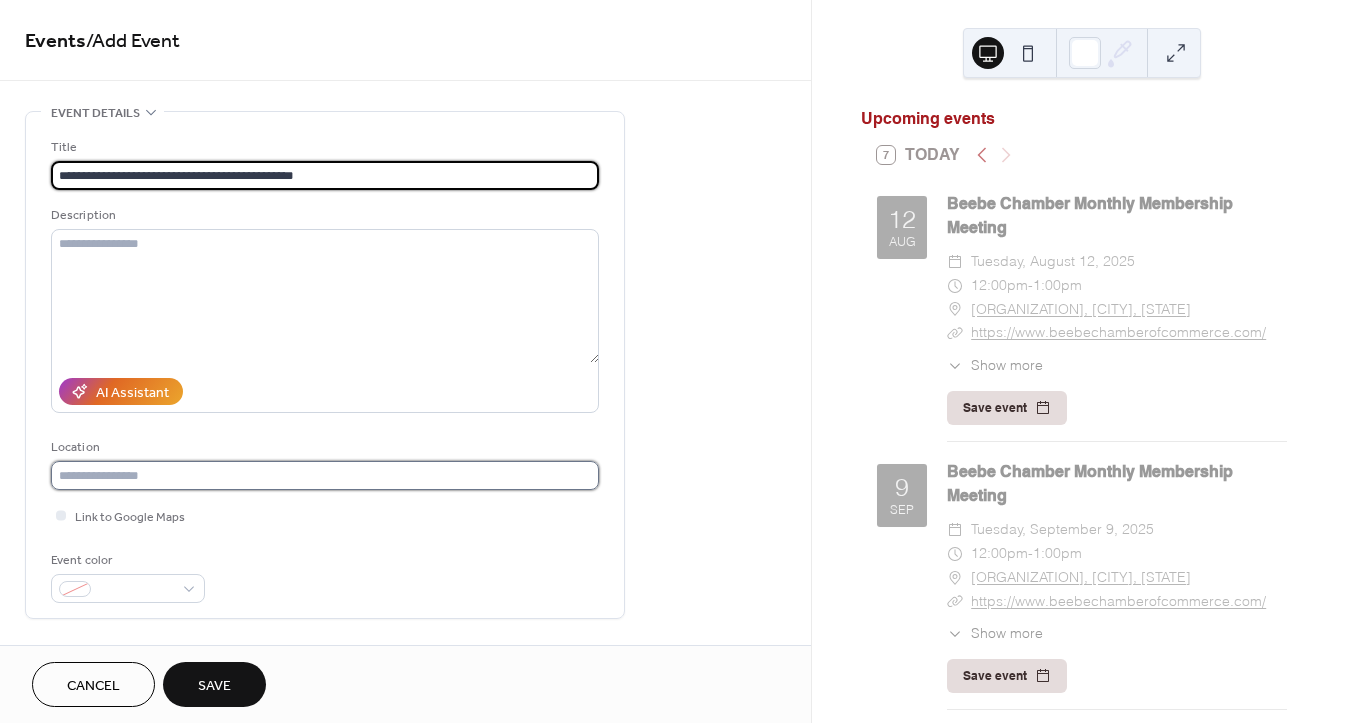 click at bounding box center (325, 475) 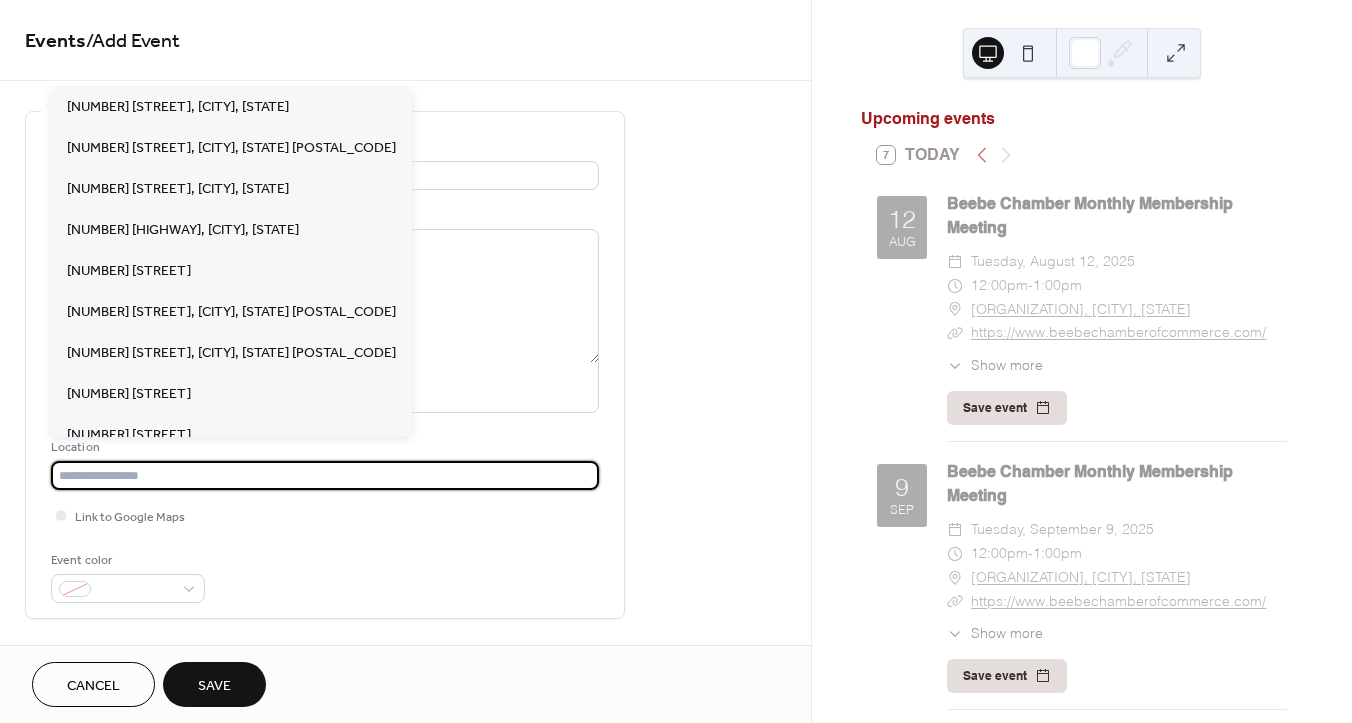 paste on "**********" 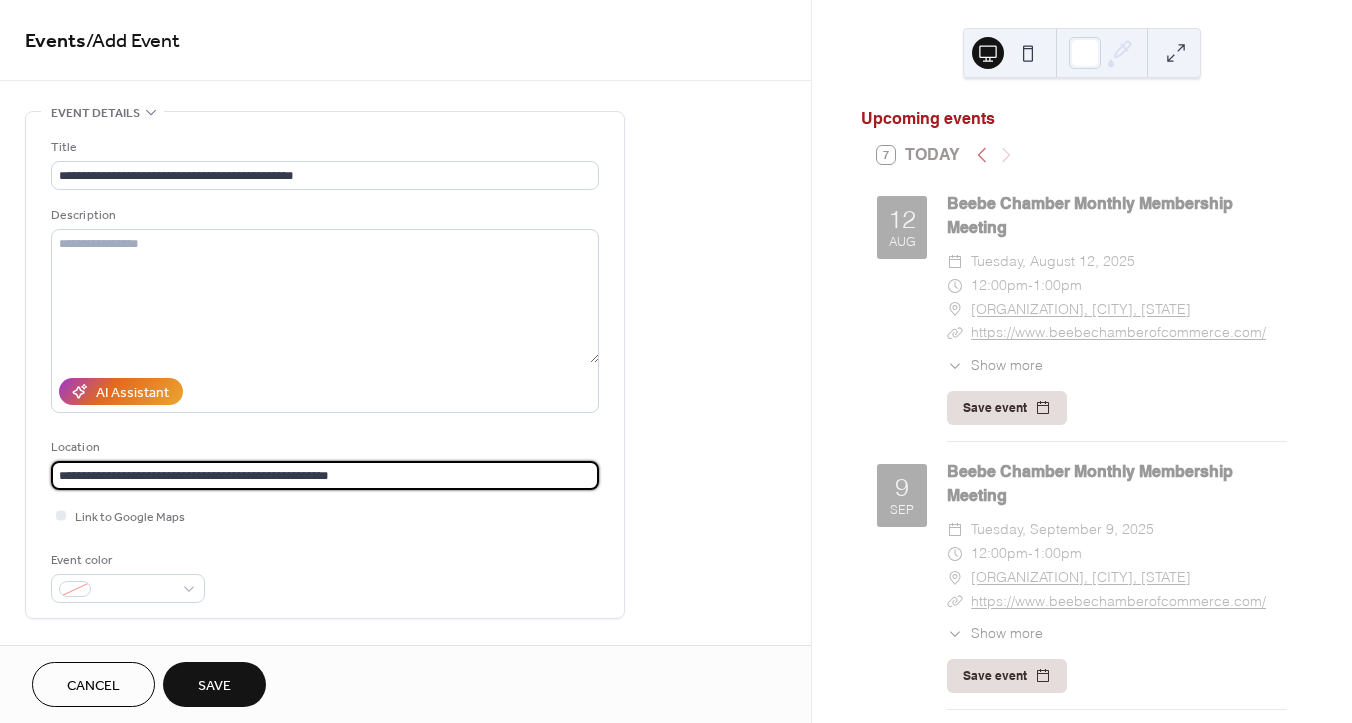 type on "**********" 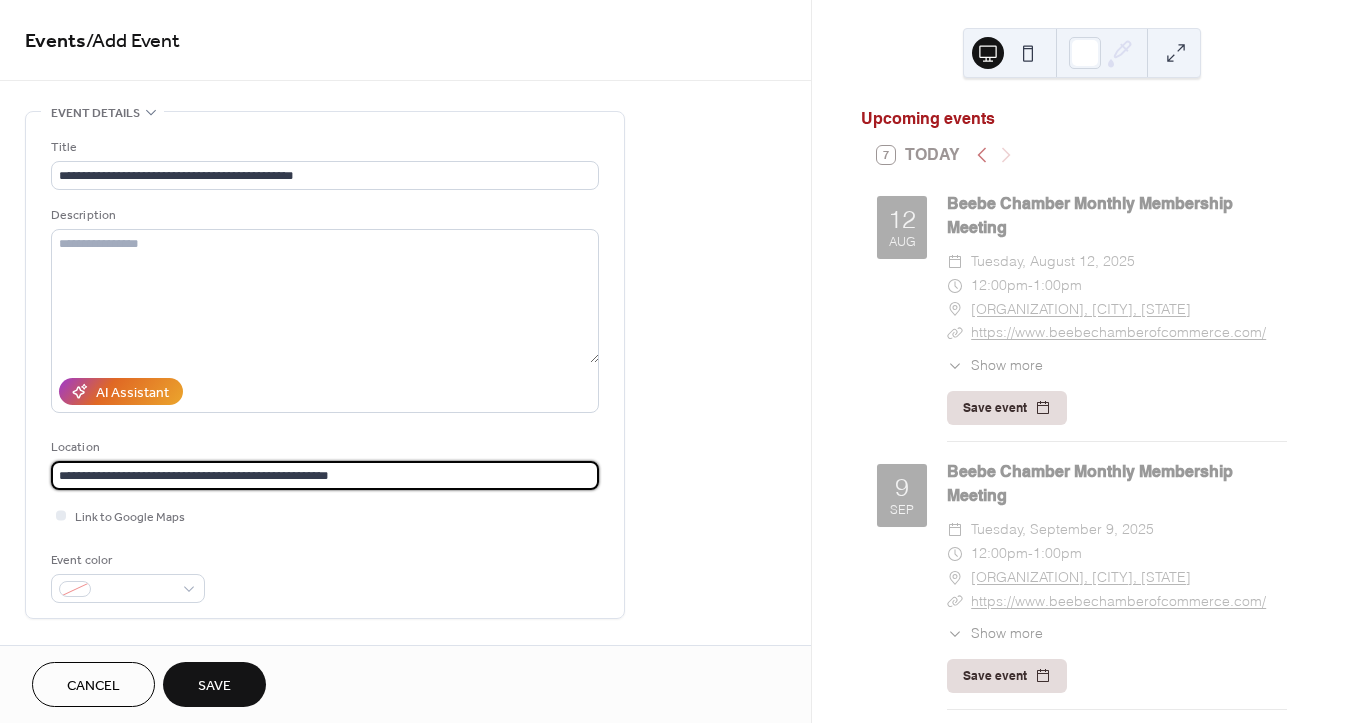type 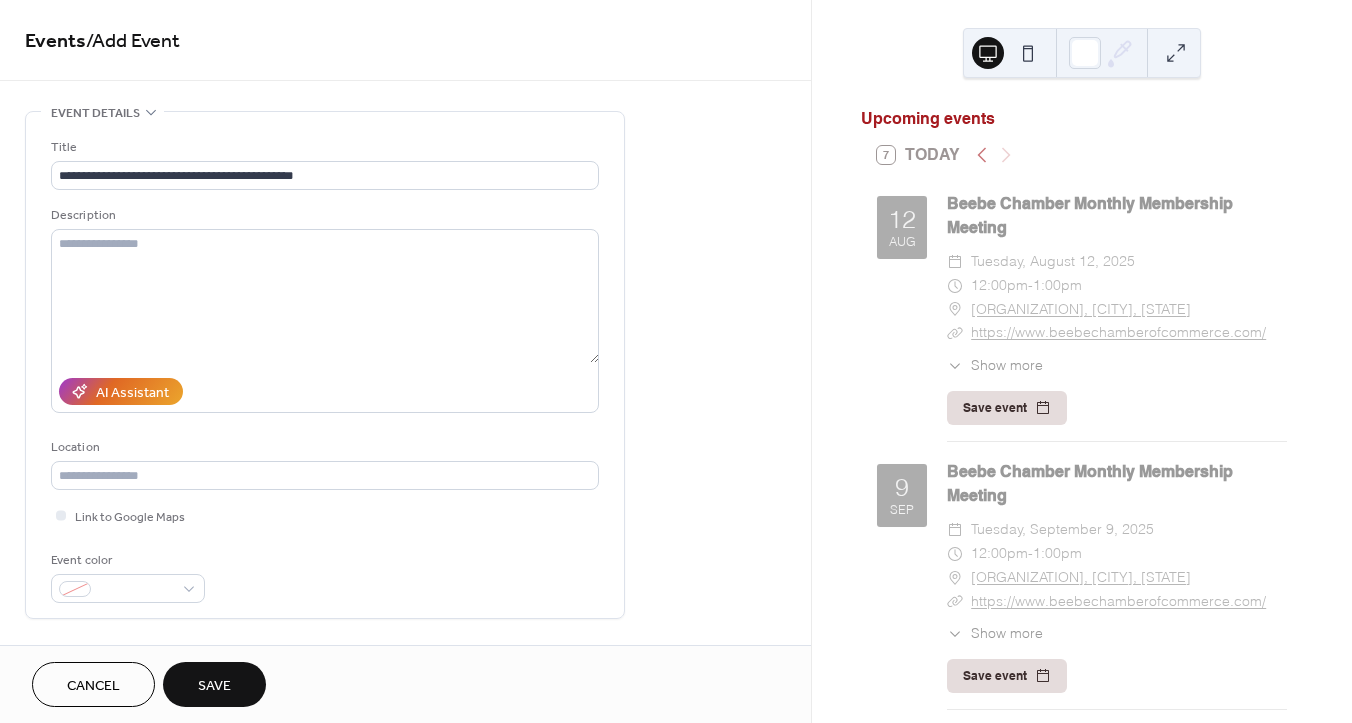 click on "**********" at bounding box center [405, 720] 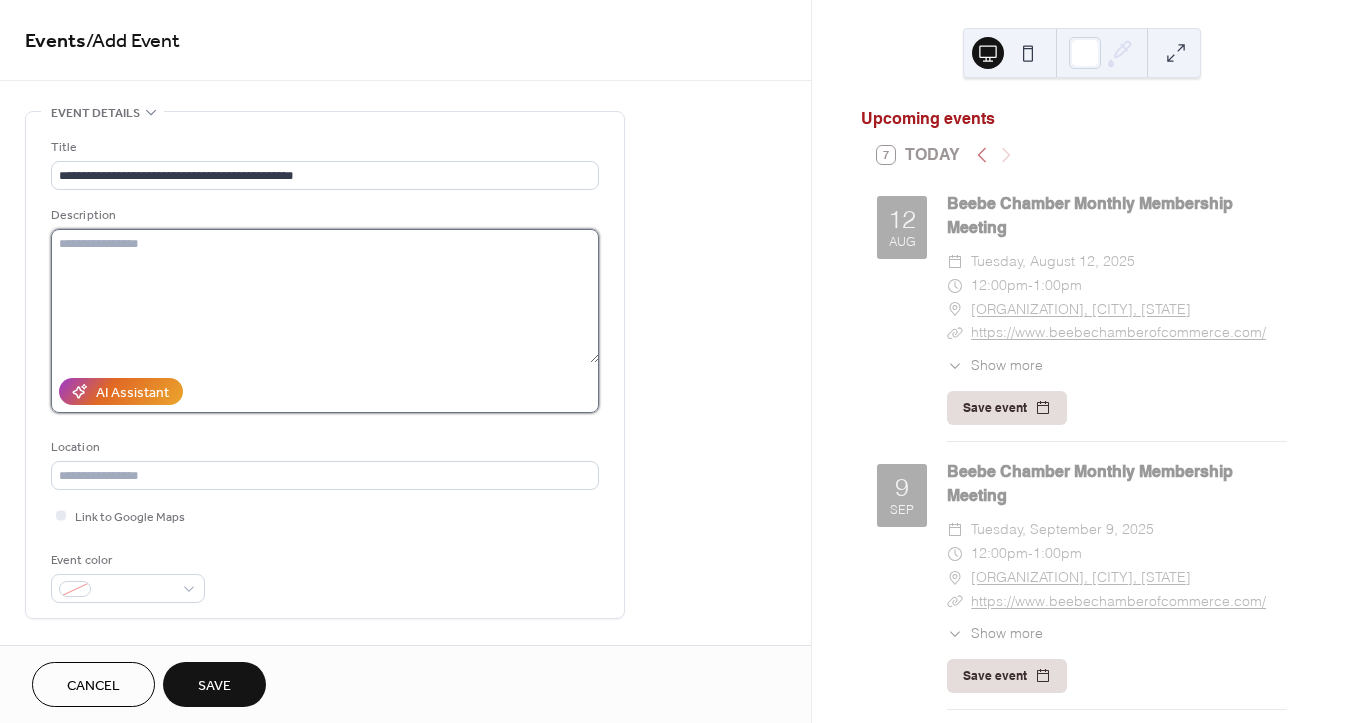 click at bounding box center (325, 296) 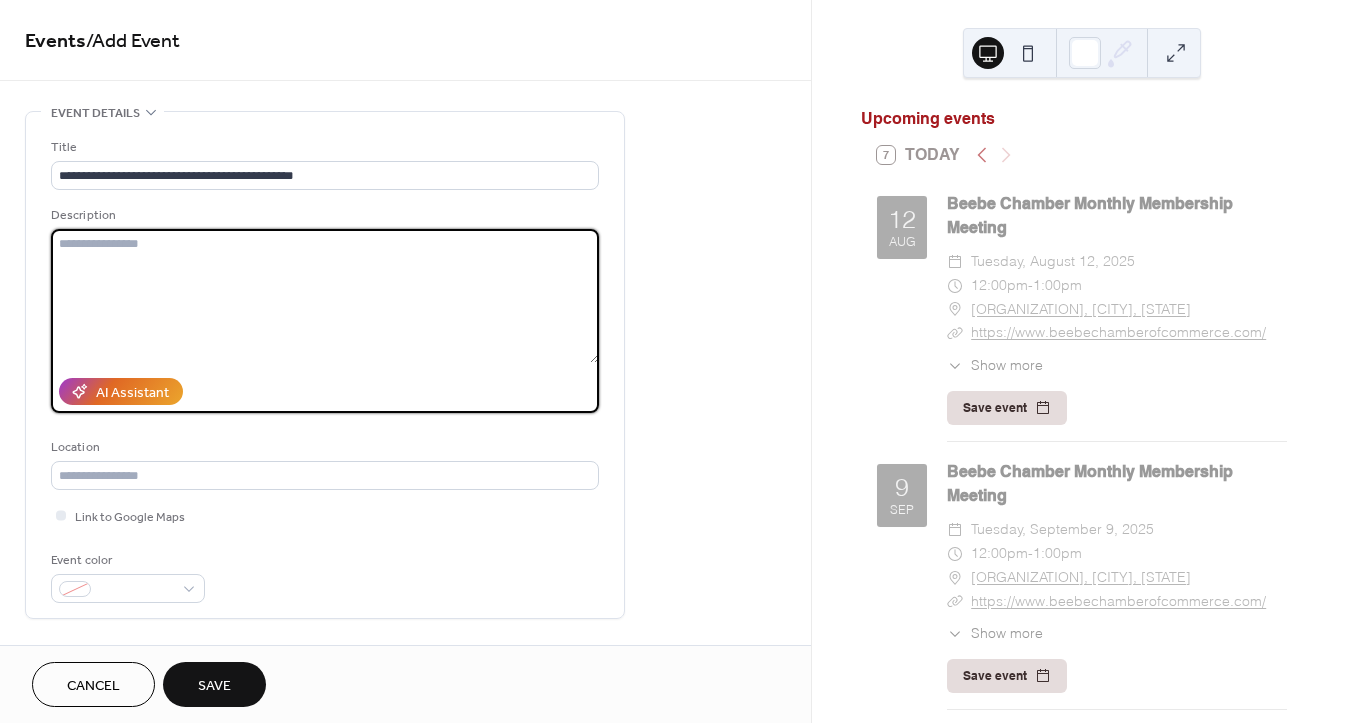 paste on "**********" 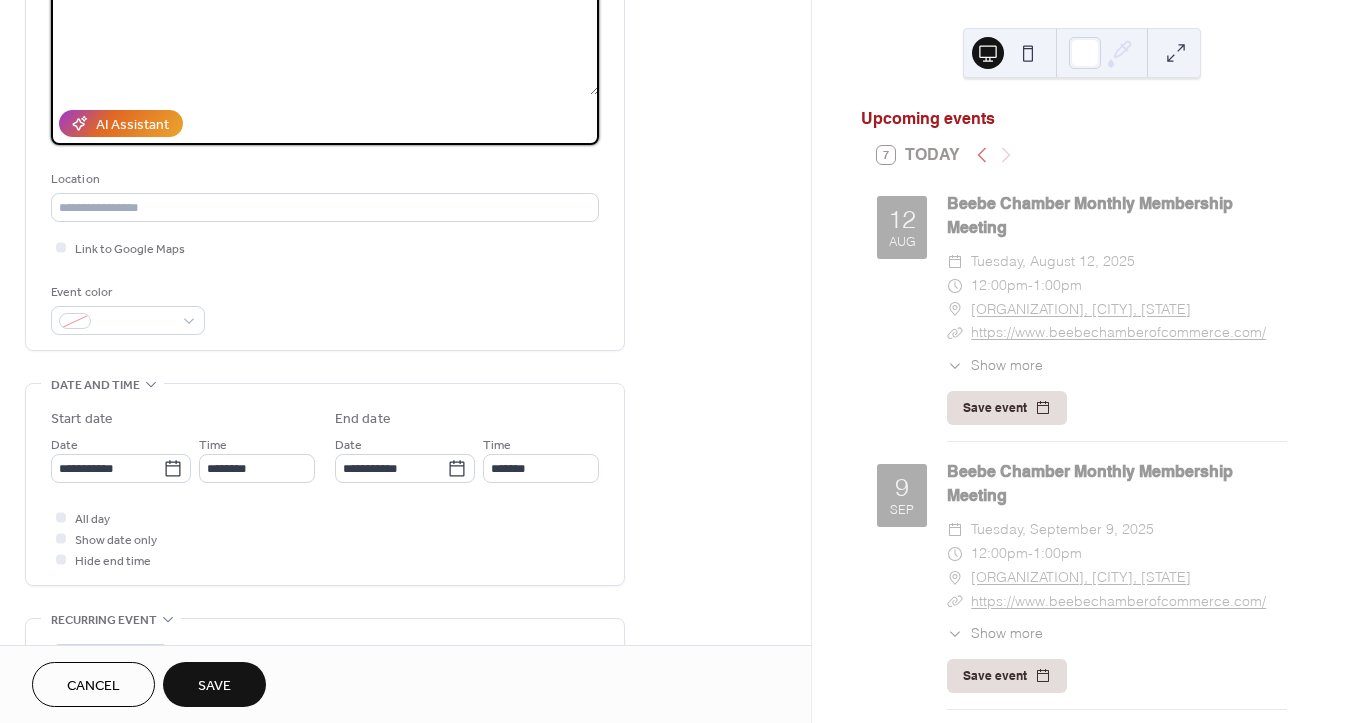 scroll, scrollTop: 269, scrollLeft: 0, axis: vertical 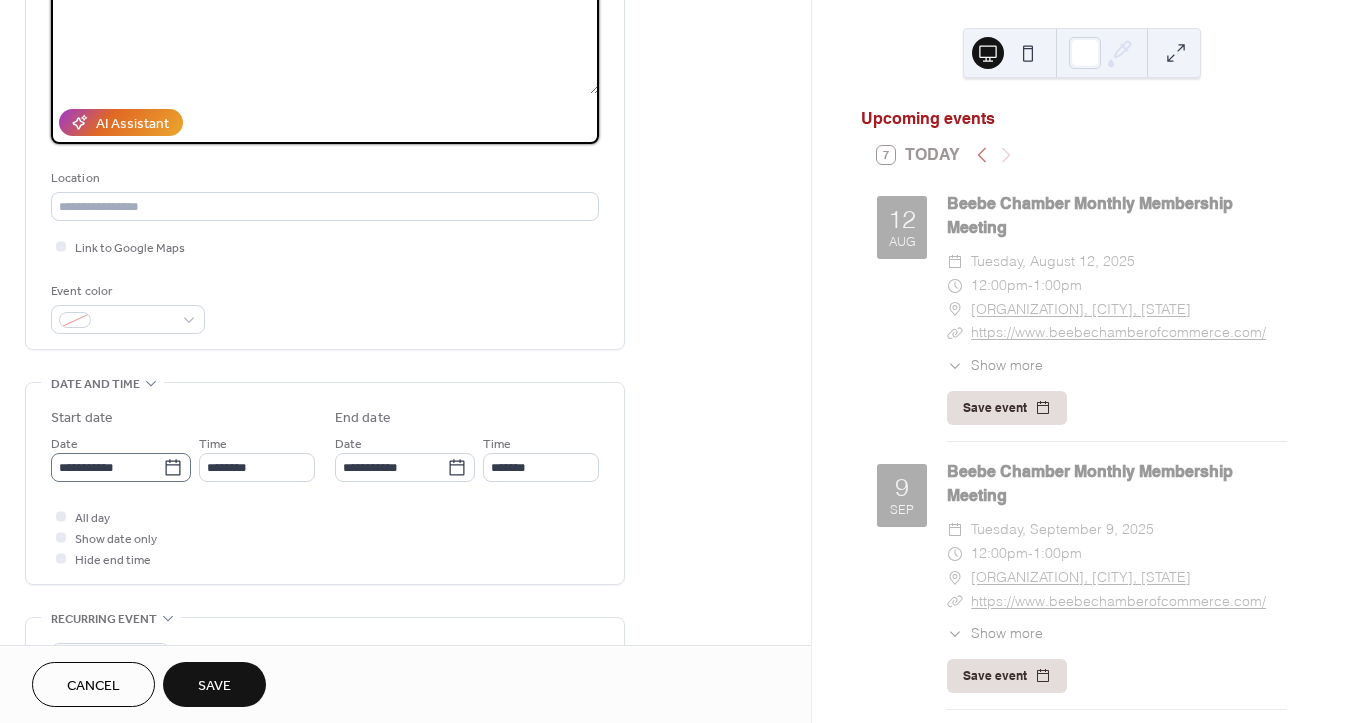 type on "**********" 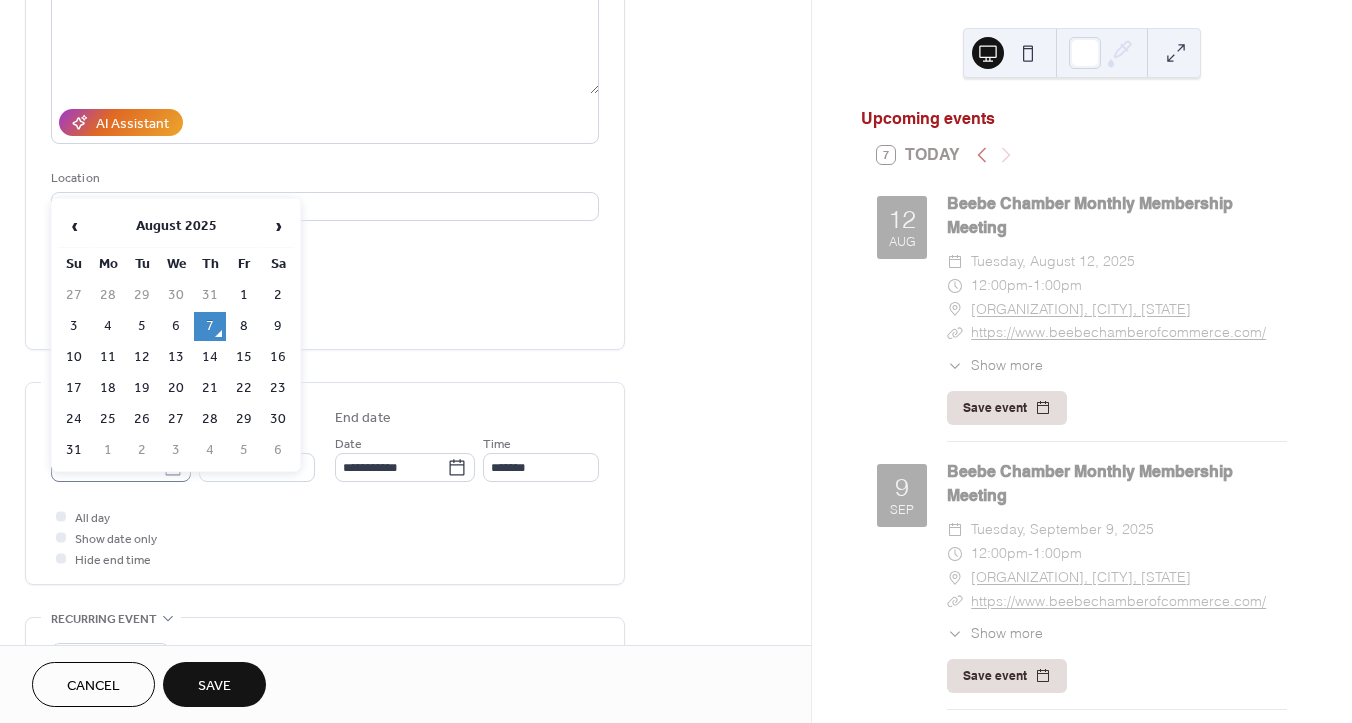 click 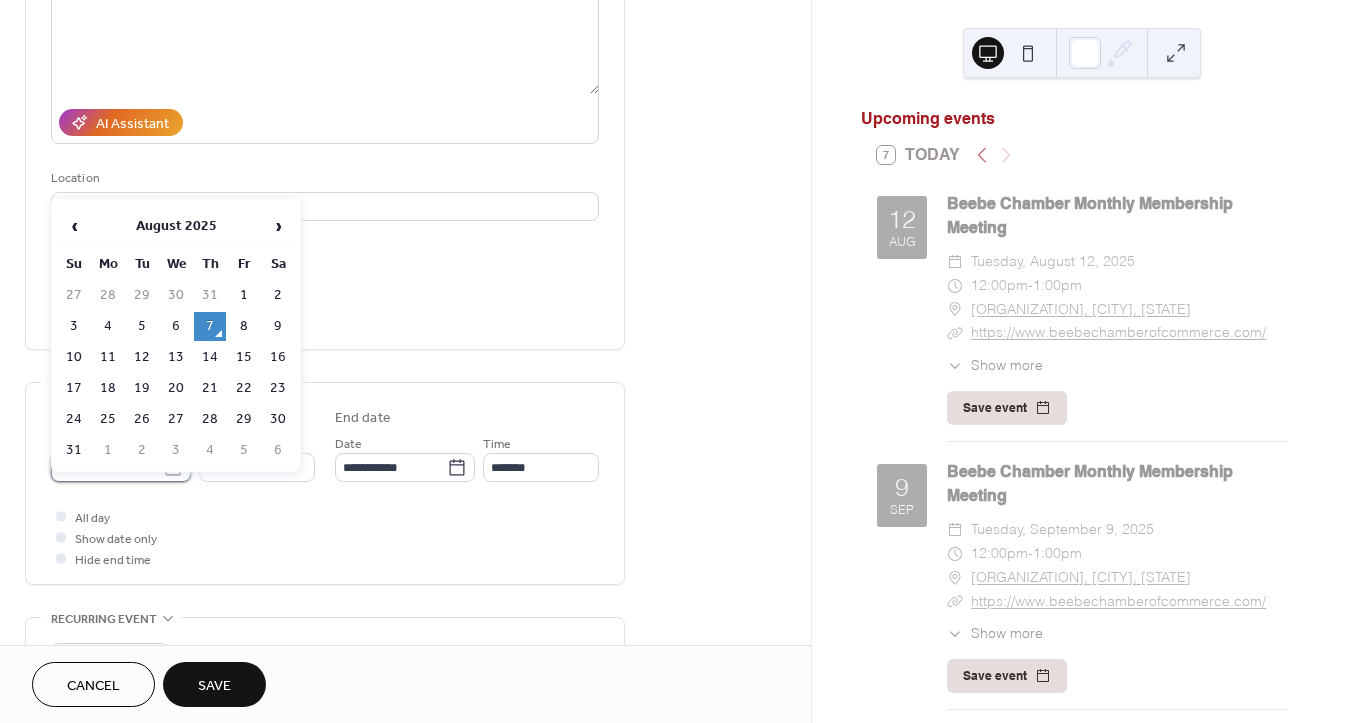 click on "**********" at bounding box center [107, 467] 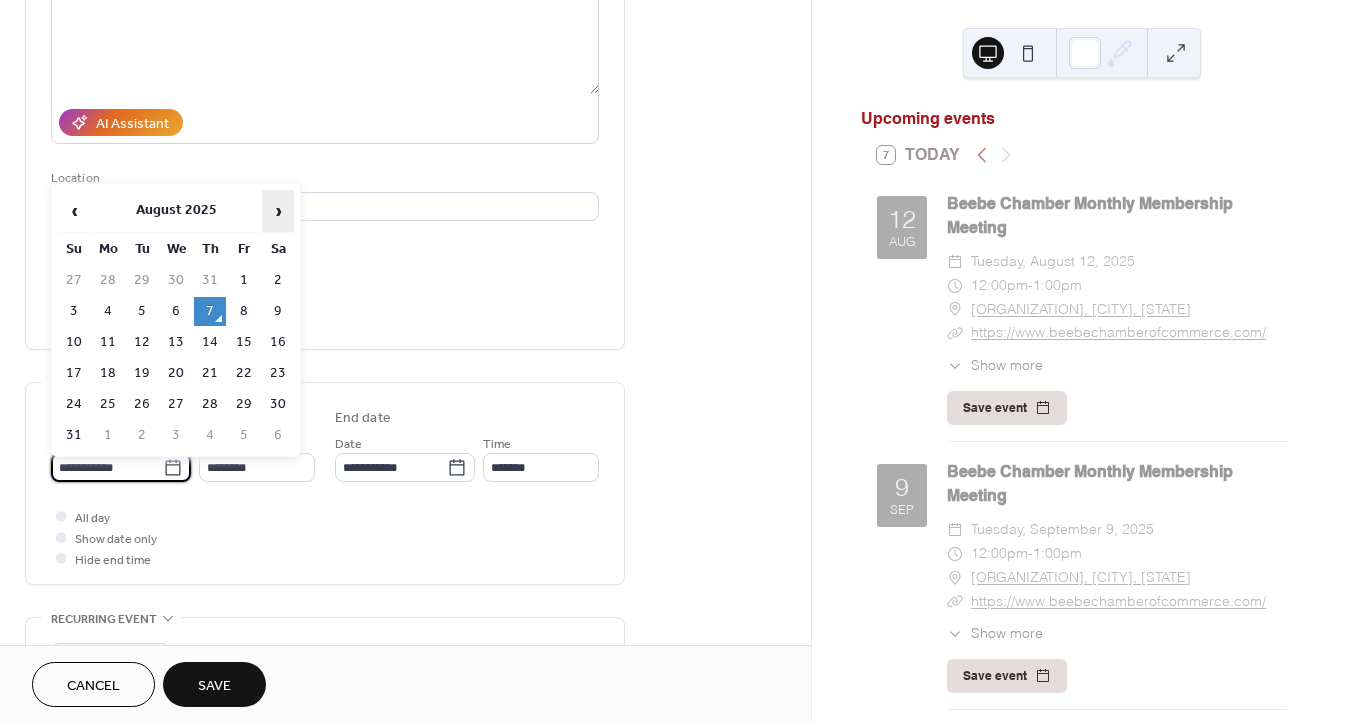 click on "›" at bounding box center [278, 211] 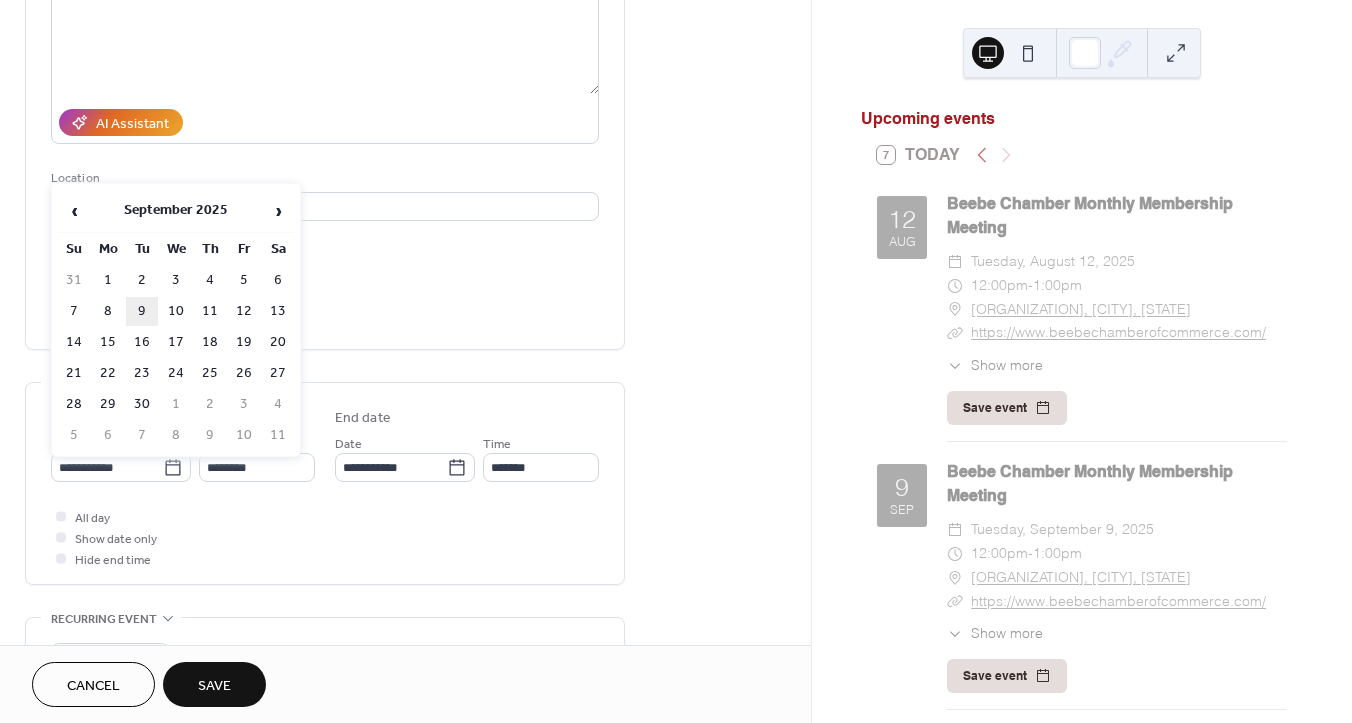 click on "9" at bounding box center (142, 311) 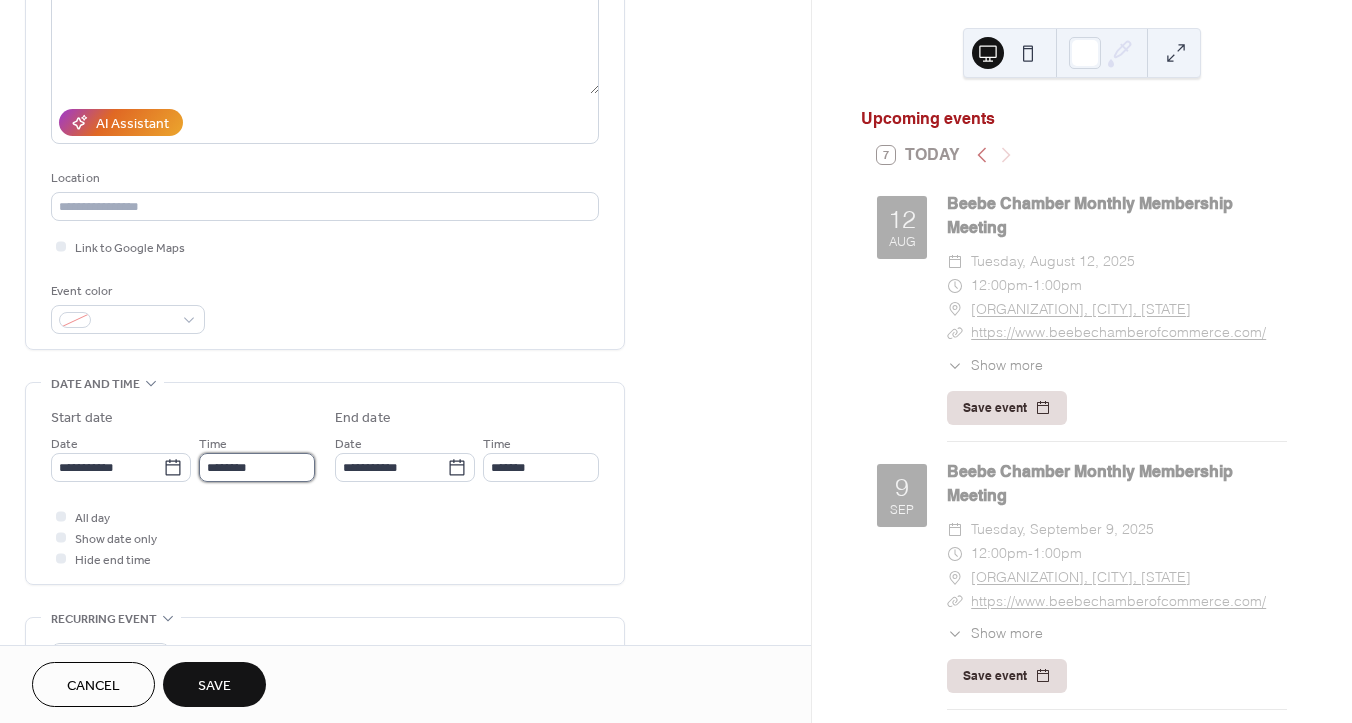 click on "********" at bounding box center [257, 467] 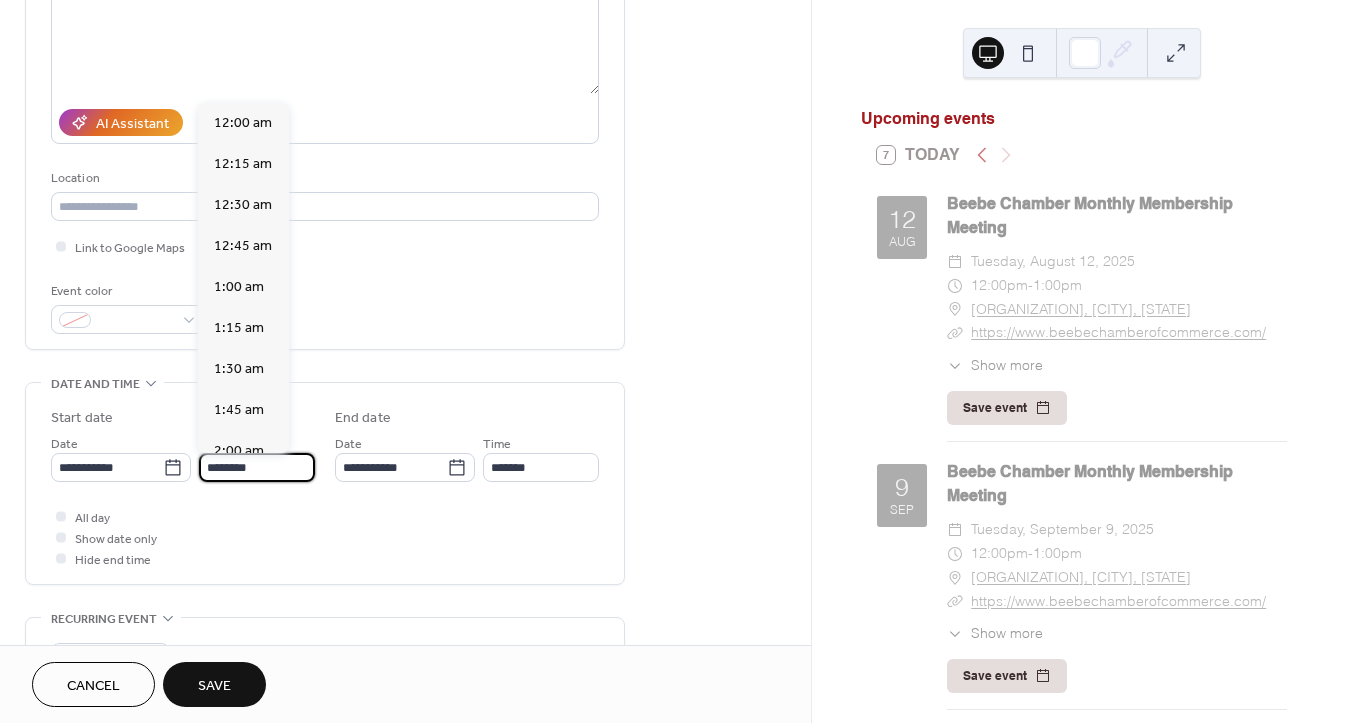 scroll, scrollTop: 1944, scrollLeft: 0, axis: vertical 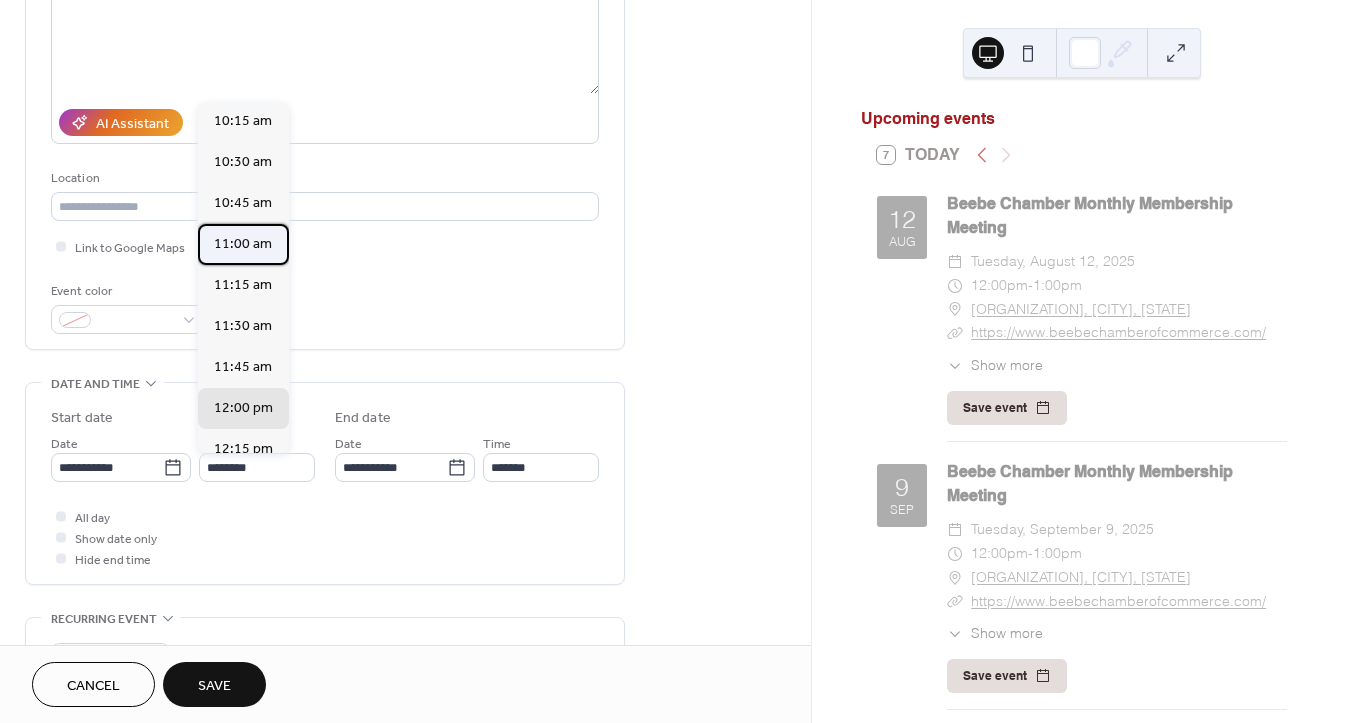 click on "11:00 am" at bounding box center (243, 244) 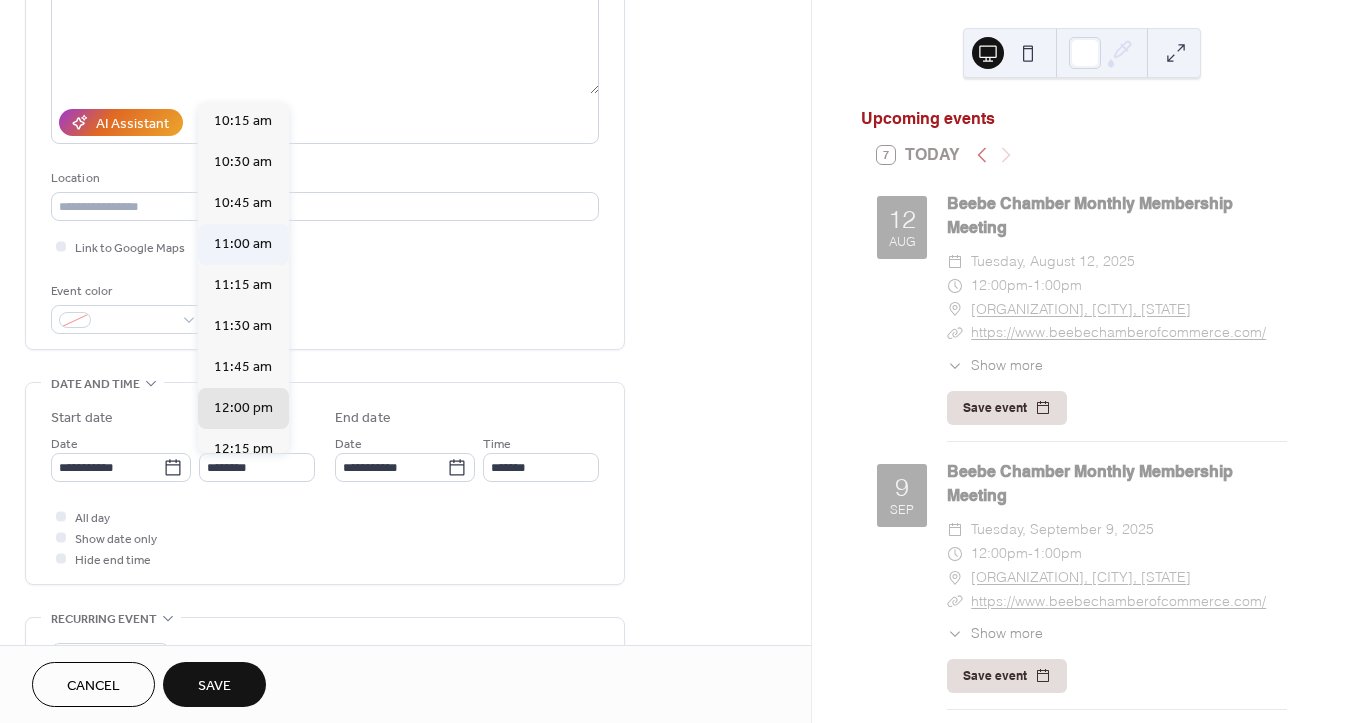 type on "********" 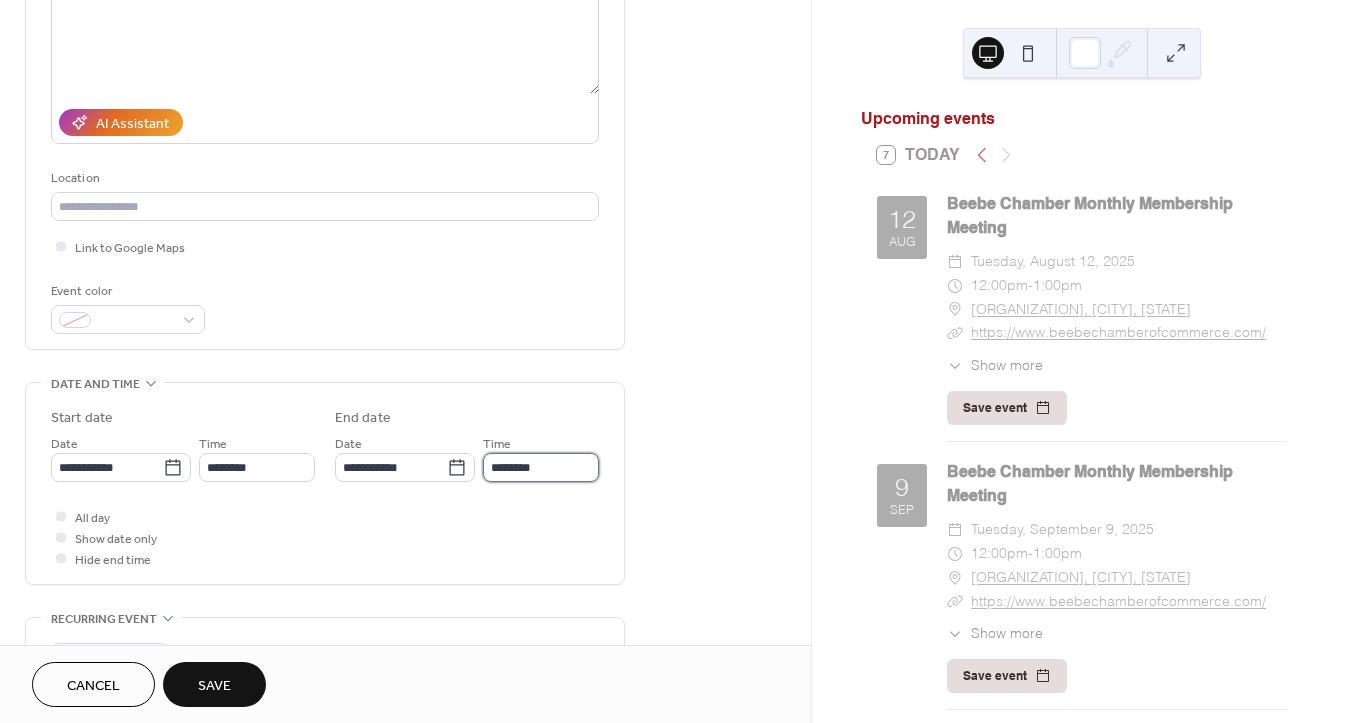 click on "********" at bounding box center [541, 467] 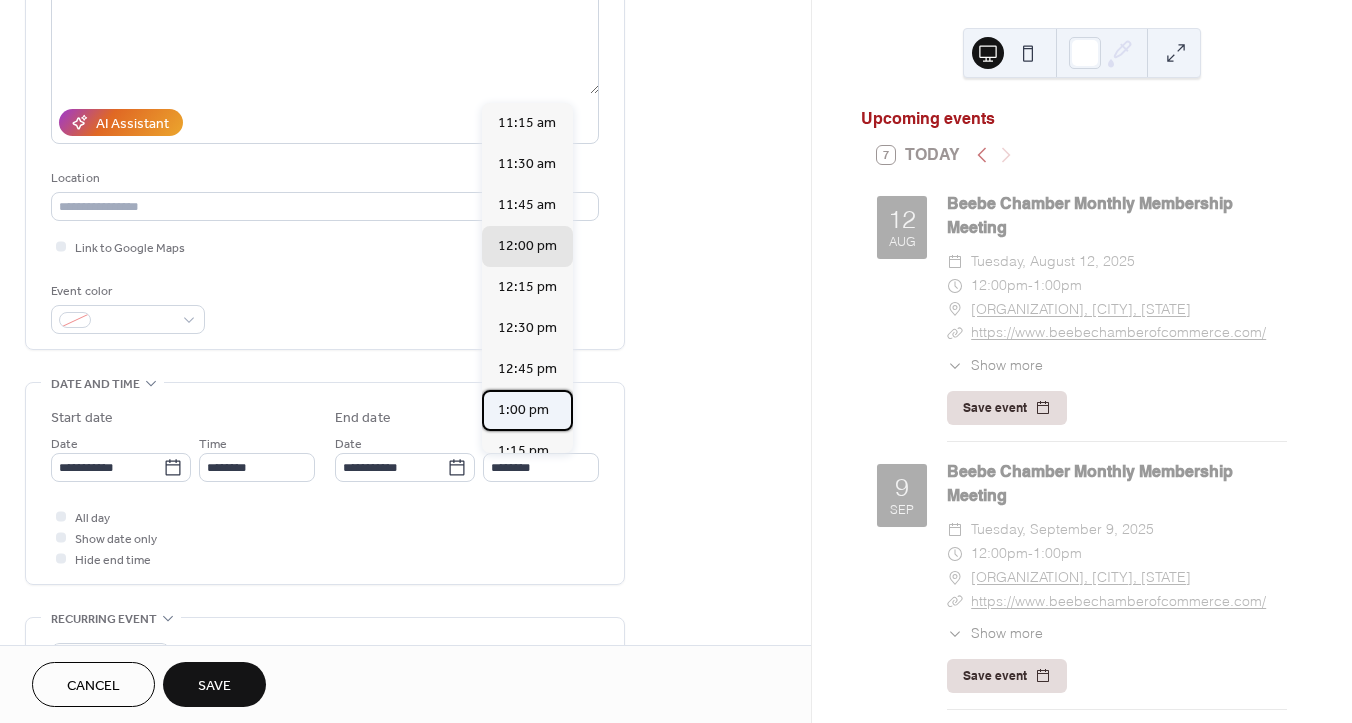 click on "1:00 pm" at bounding box center (523, 410) 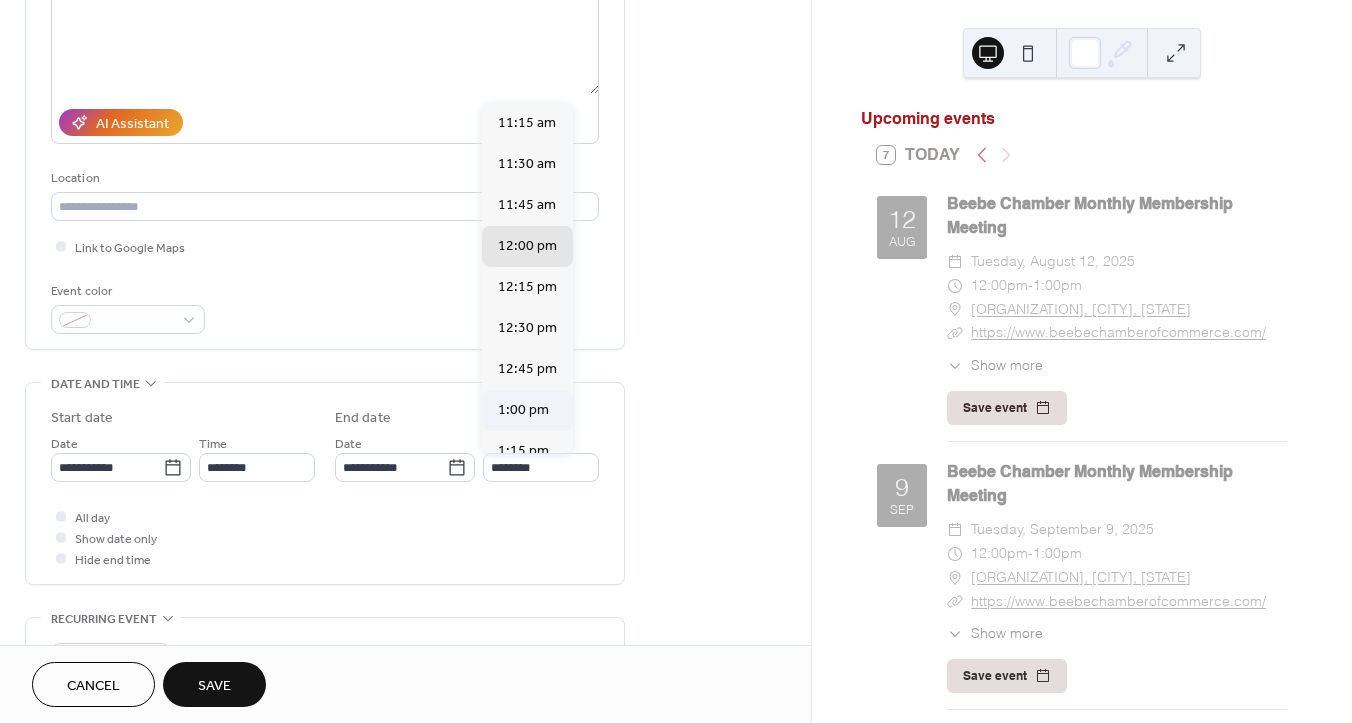 type on "*******" 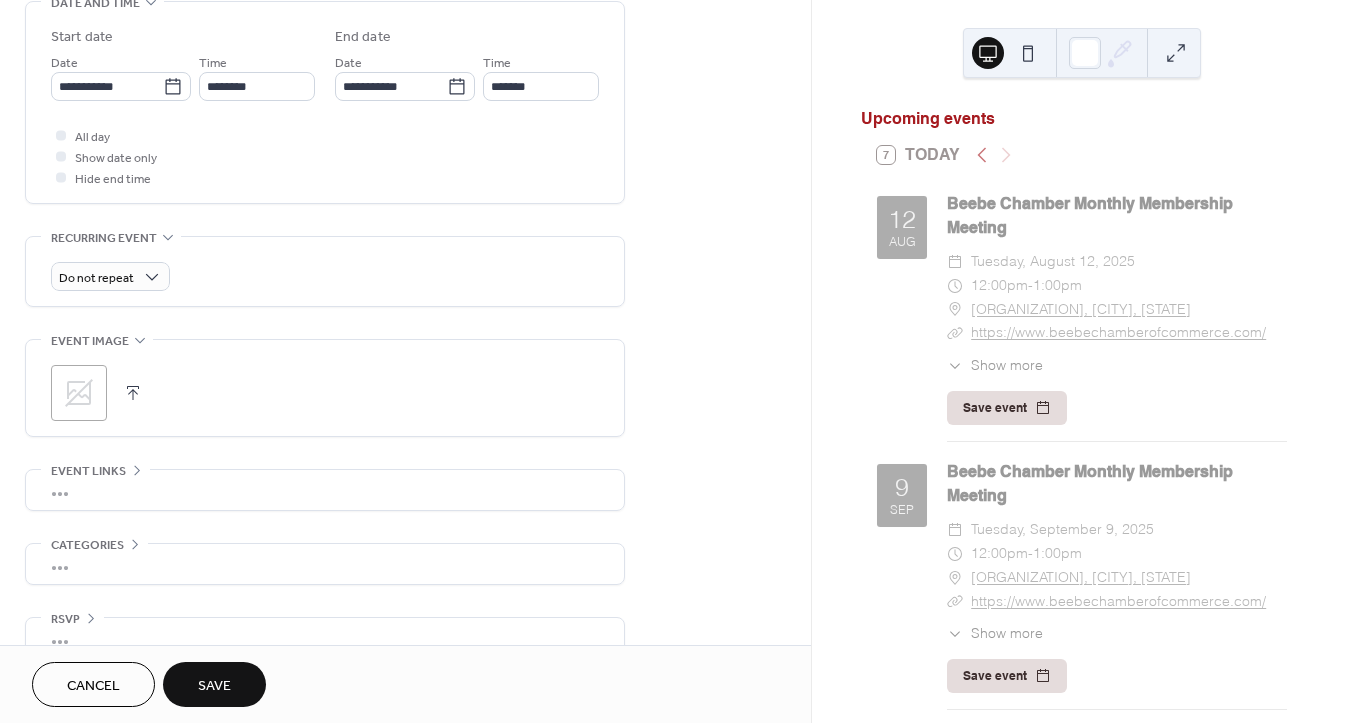 scroll, scrollTop: 654, scrollLeft: 0, axis: vertical 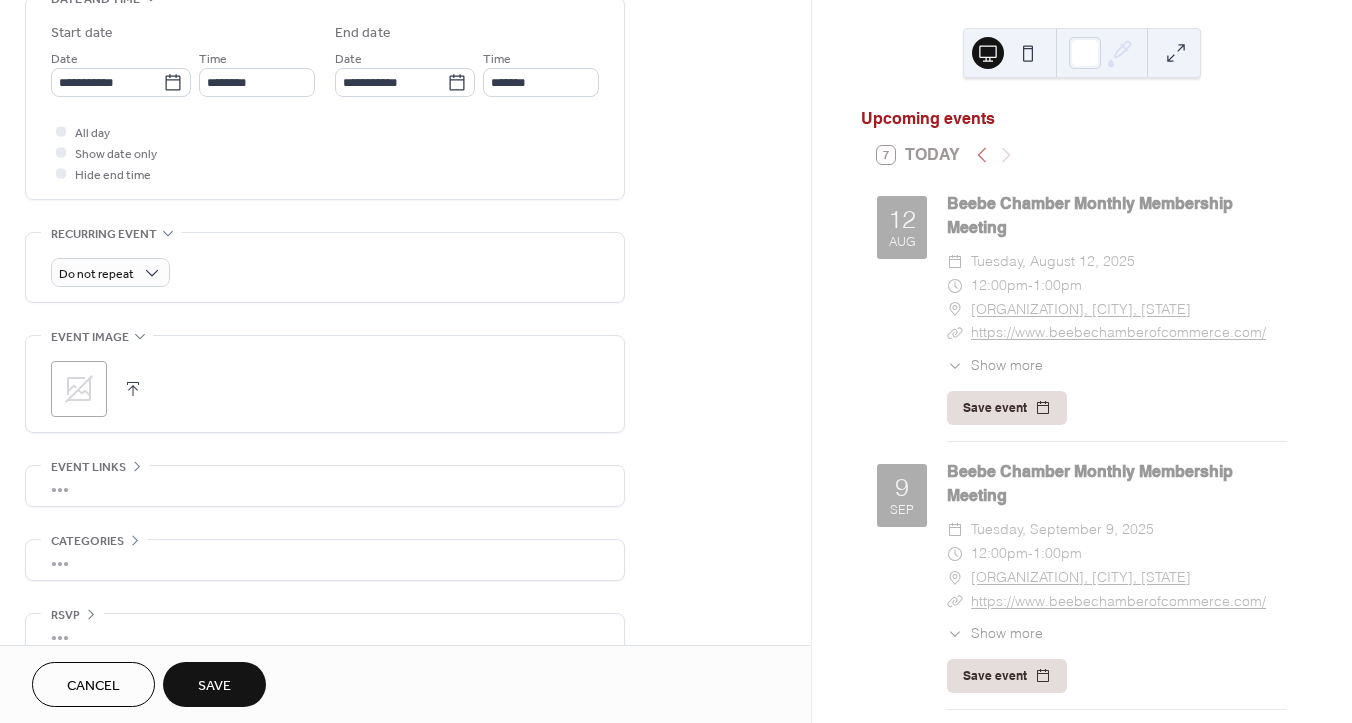 click 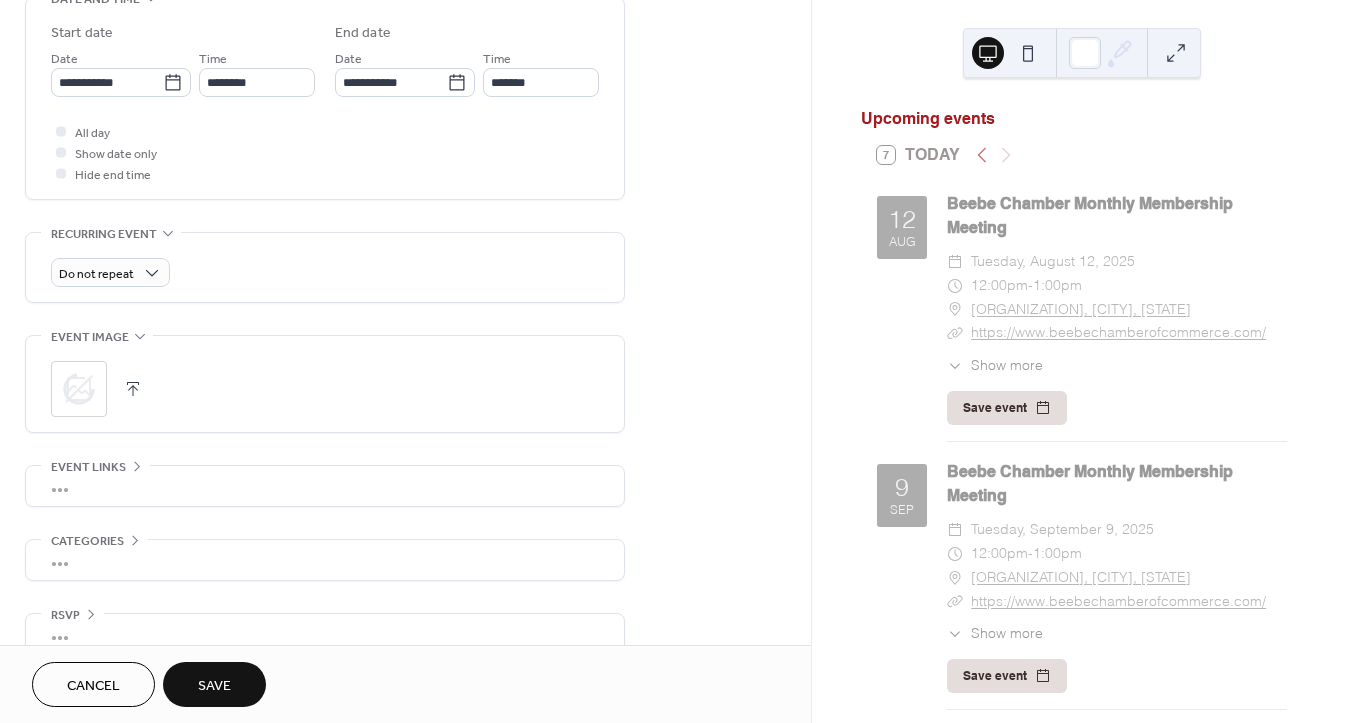 click at bounding box center (133, 389) 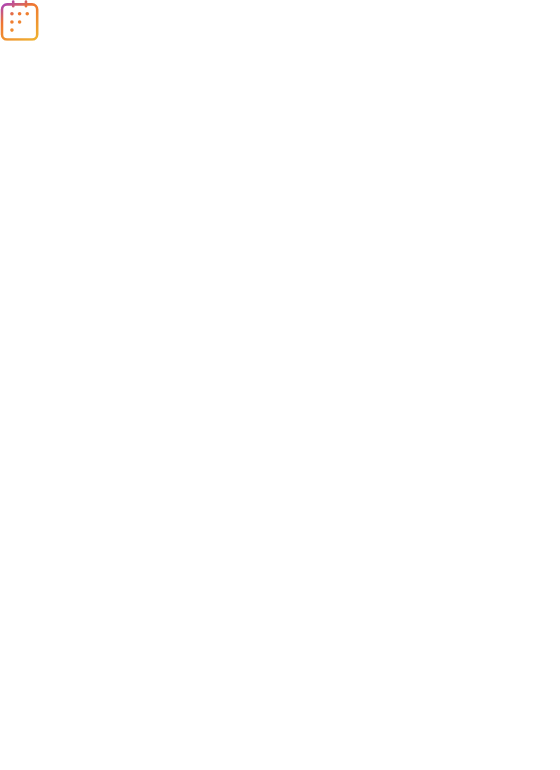 scroll, scrollTop: 0, scrollLeft: 0, axis: both 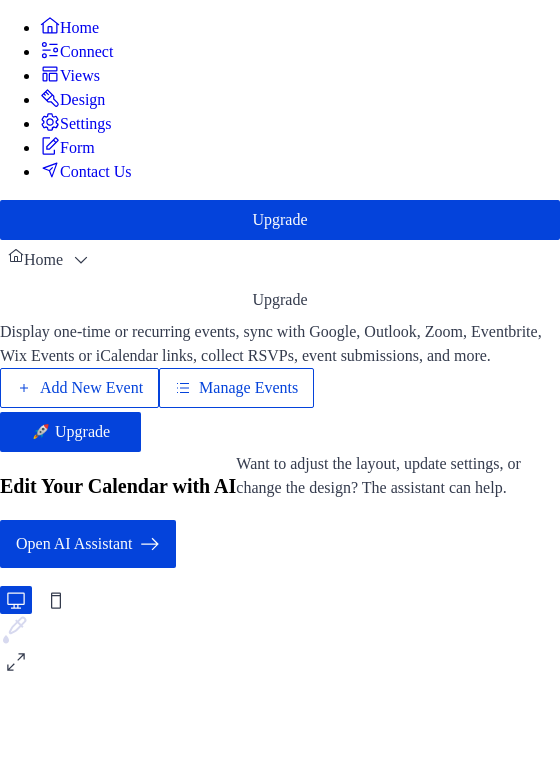 click on "Add New Event" at bounding box center [91, 388] 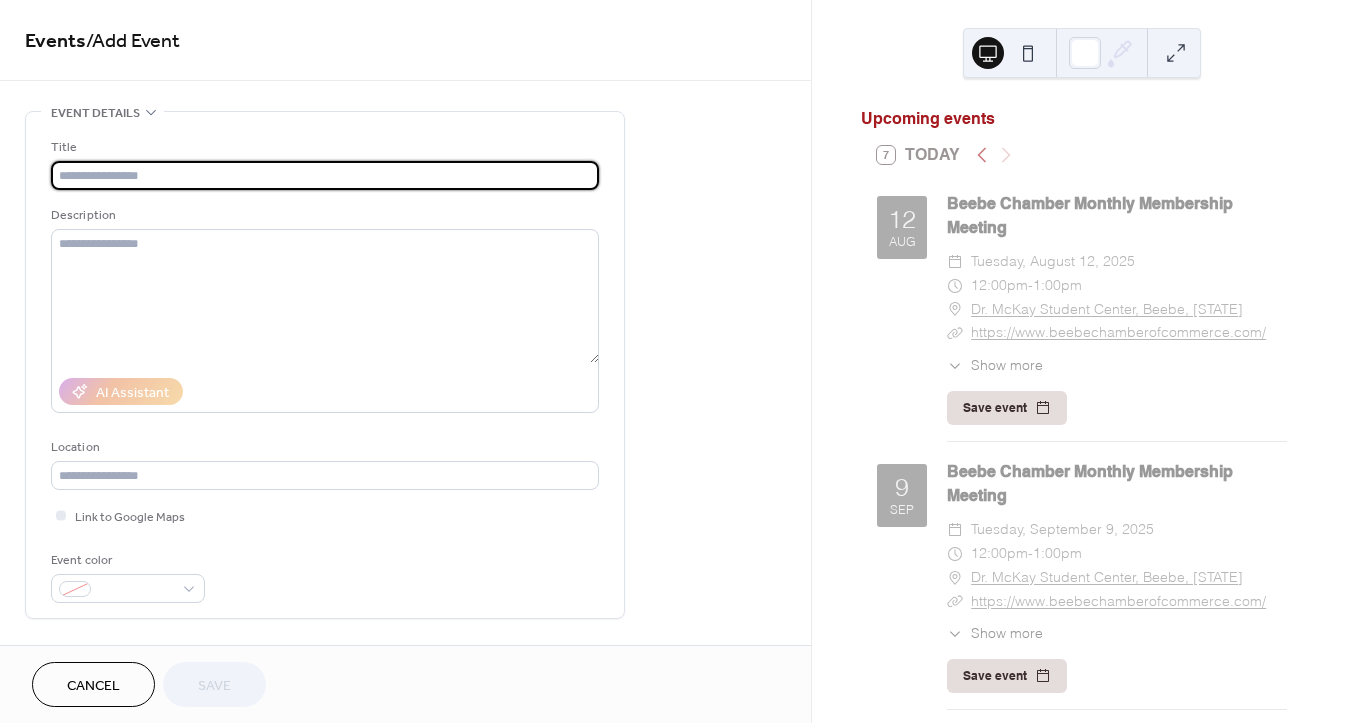 scroll, scrollTop: 0, scrollLeft: 0, axis: both 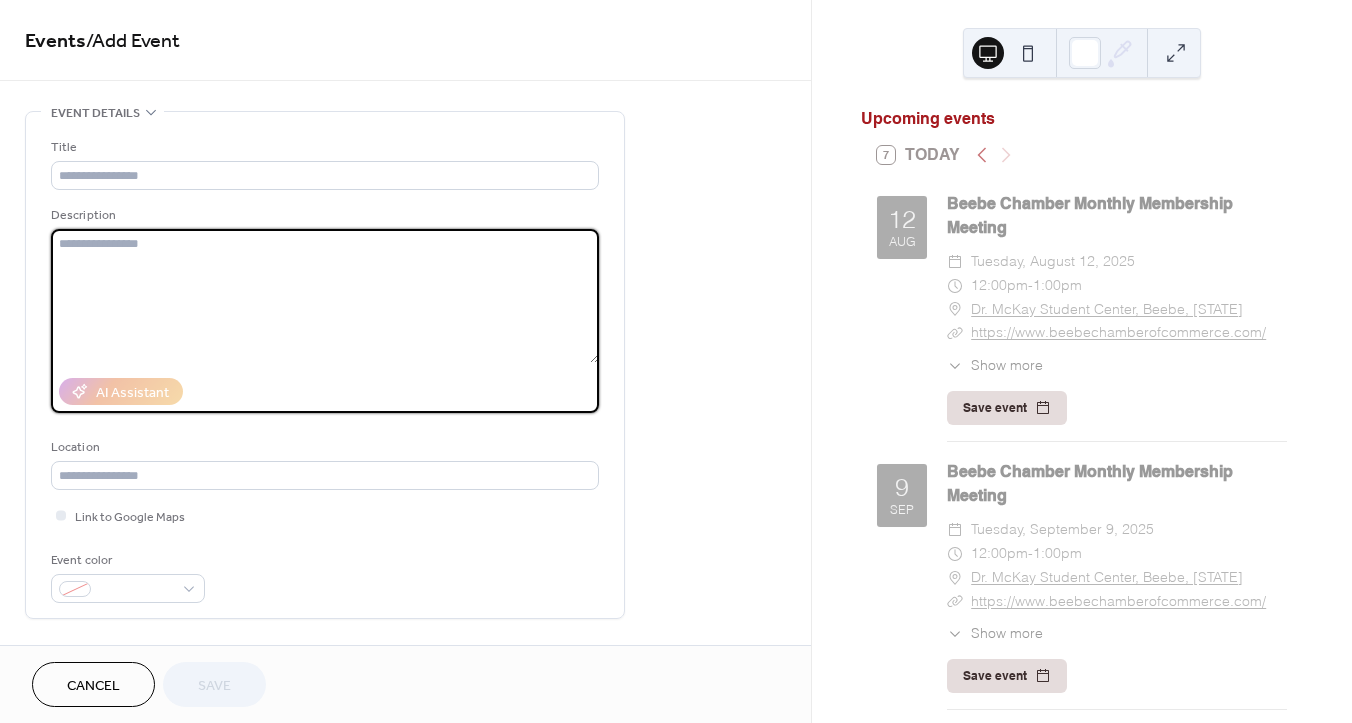 click at bounding box center [325, 296] 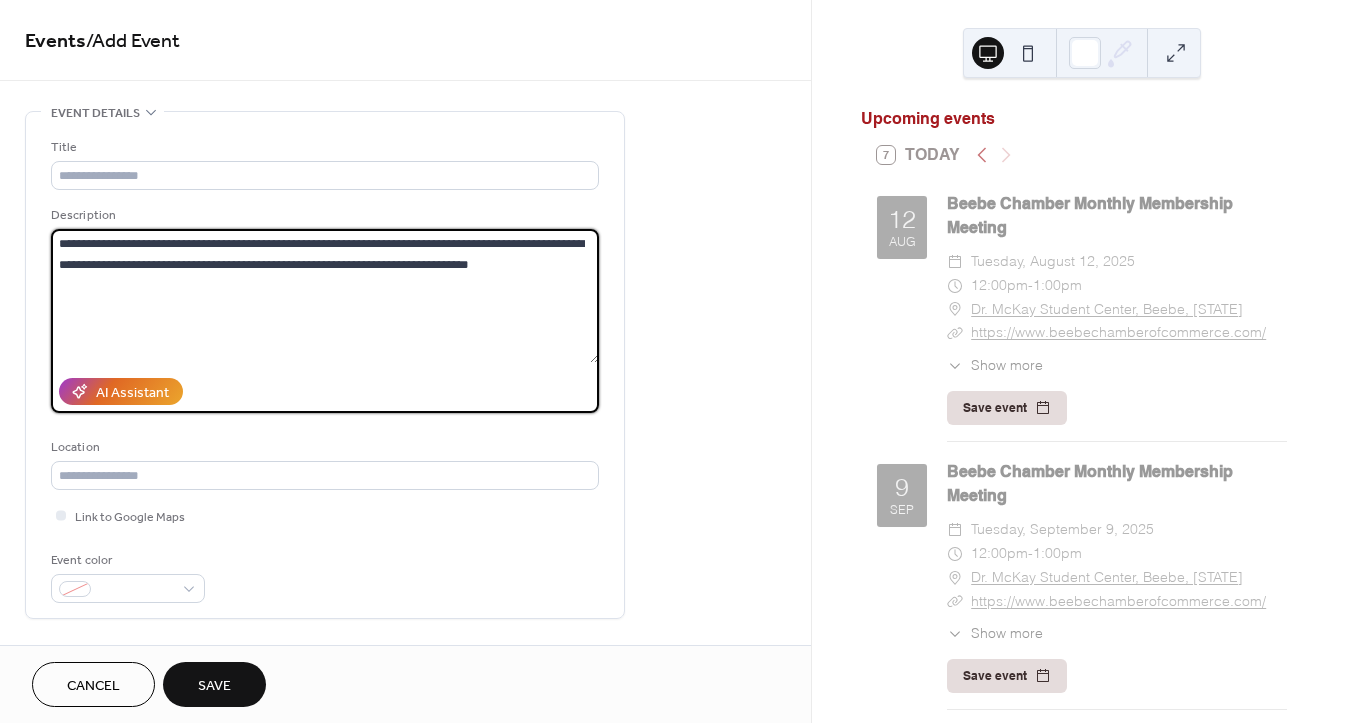 type on "**********" 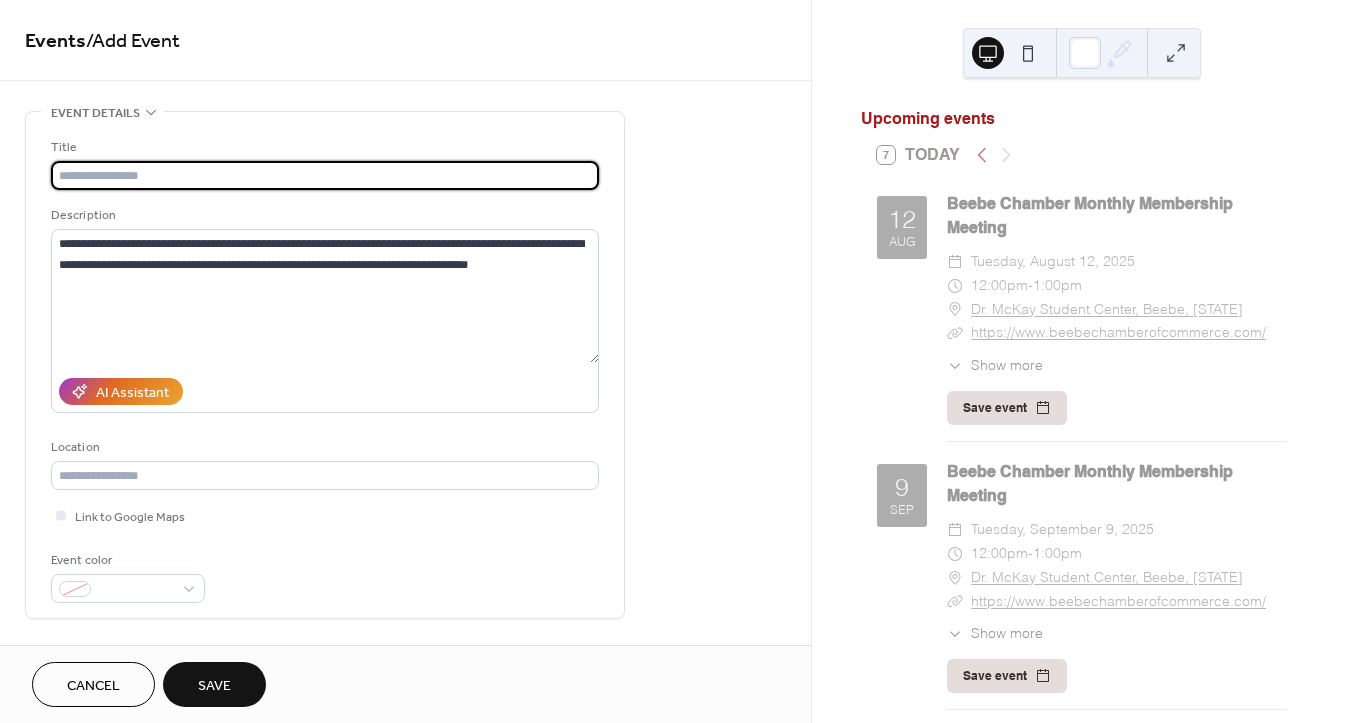 click at bounding box center (325, 175) 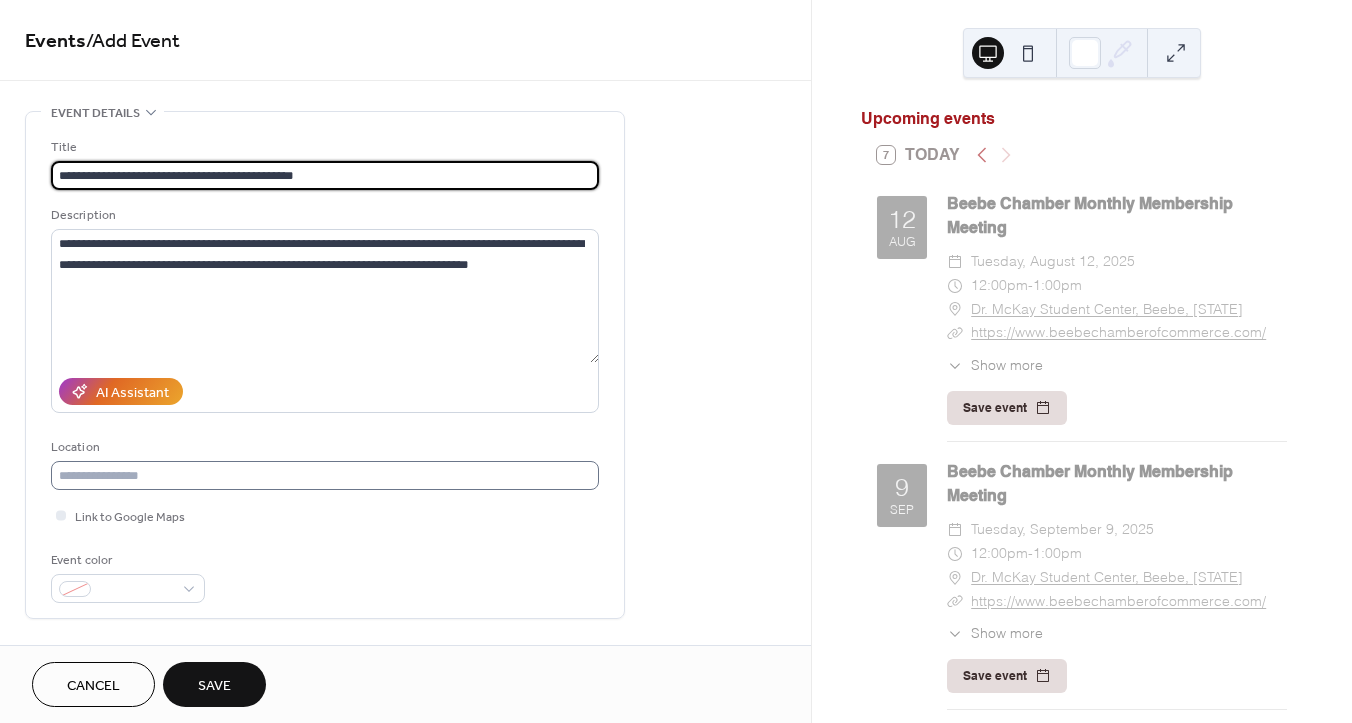 type on "**********" 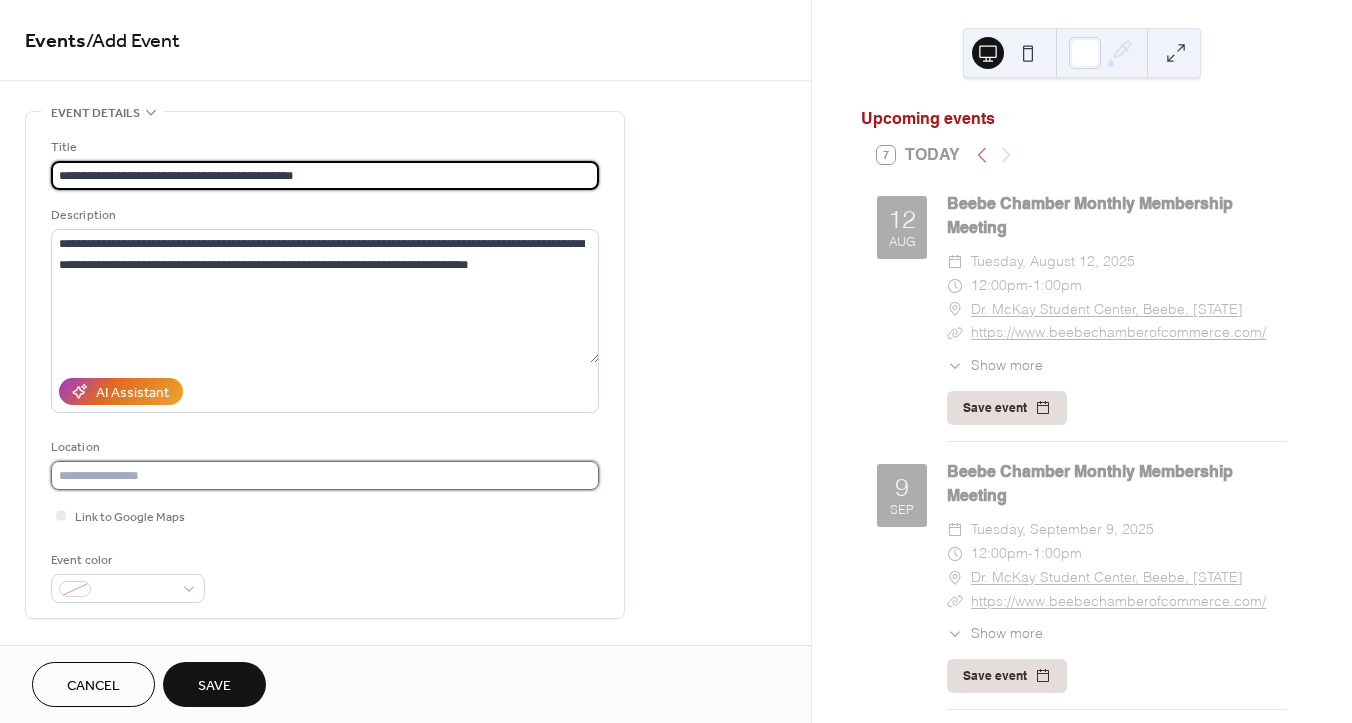 click at bounding box center [325, 475] 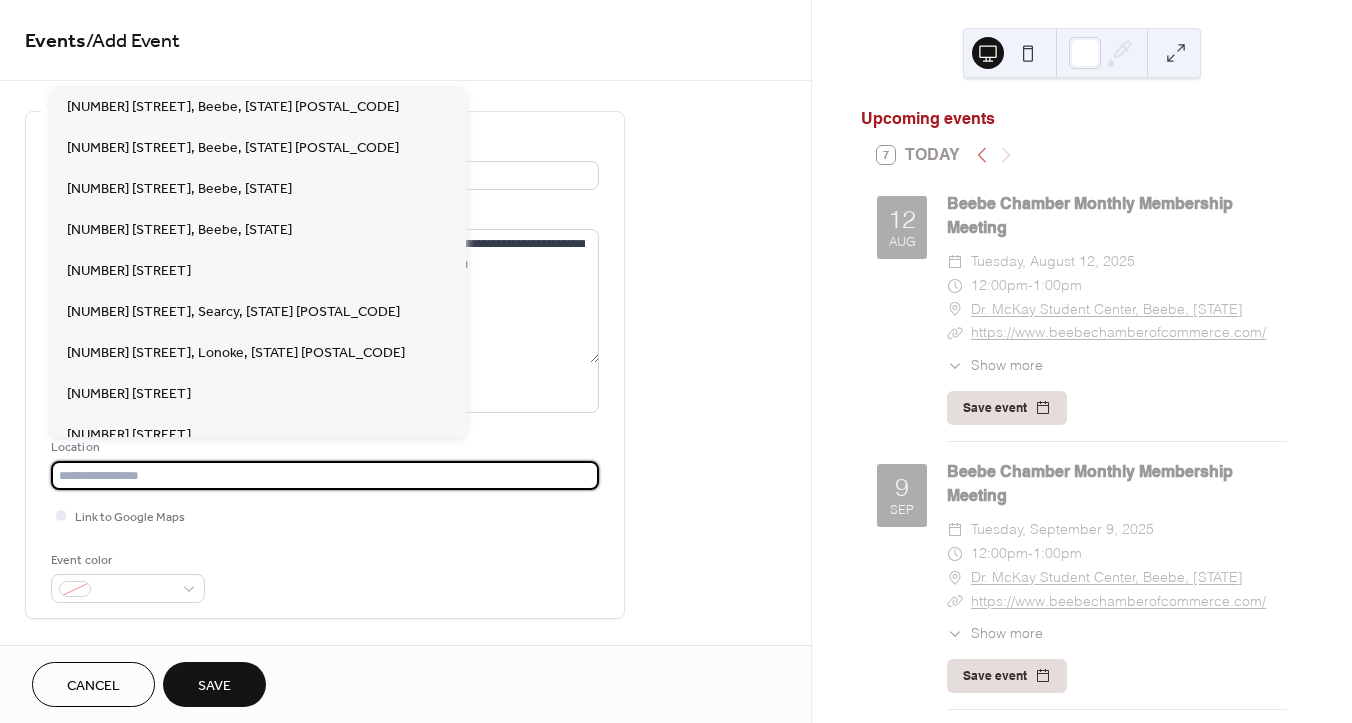 paste on "**********" 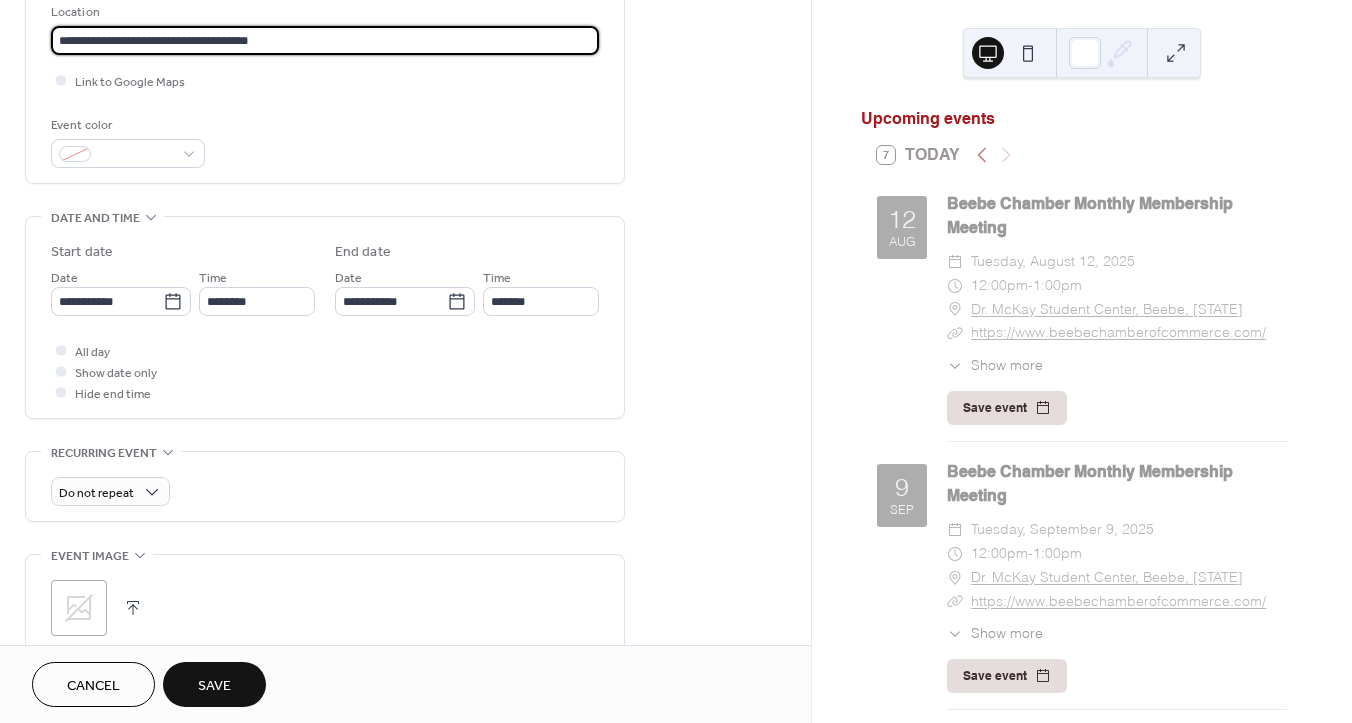 scroll, scrollTop: 437, scrollLeft: 0, axis: vertical 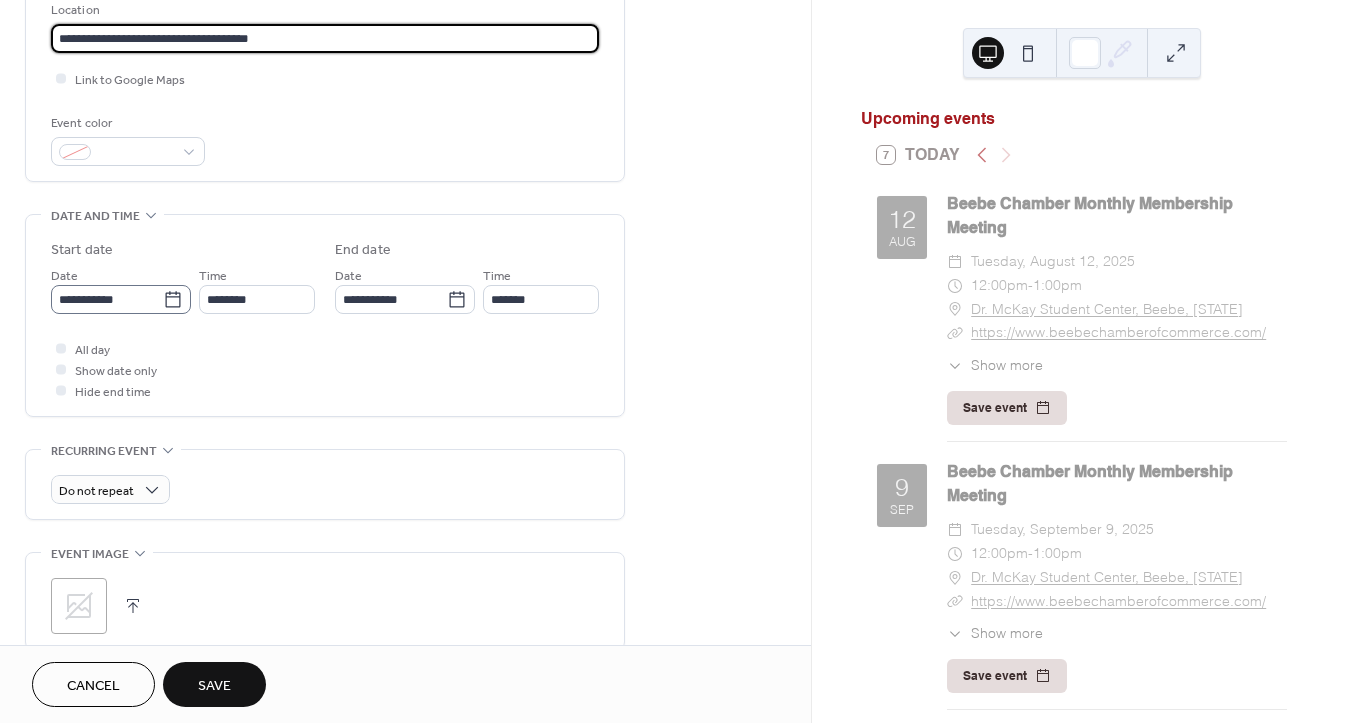 type on "**********" 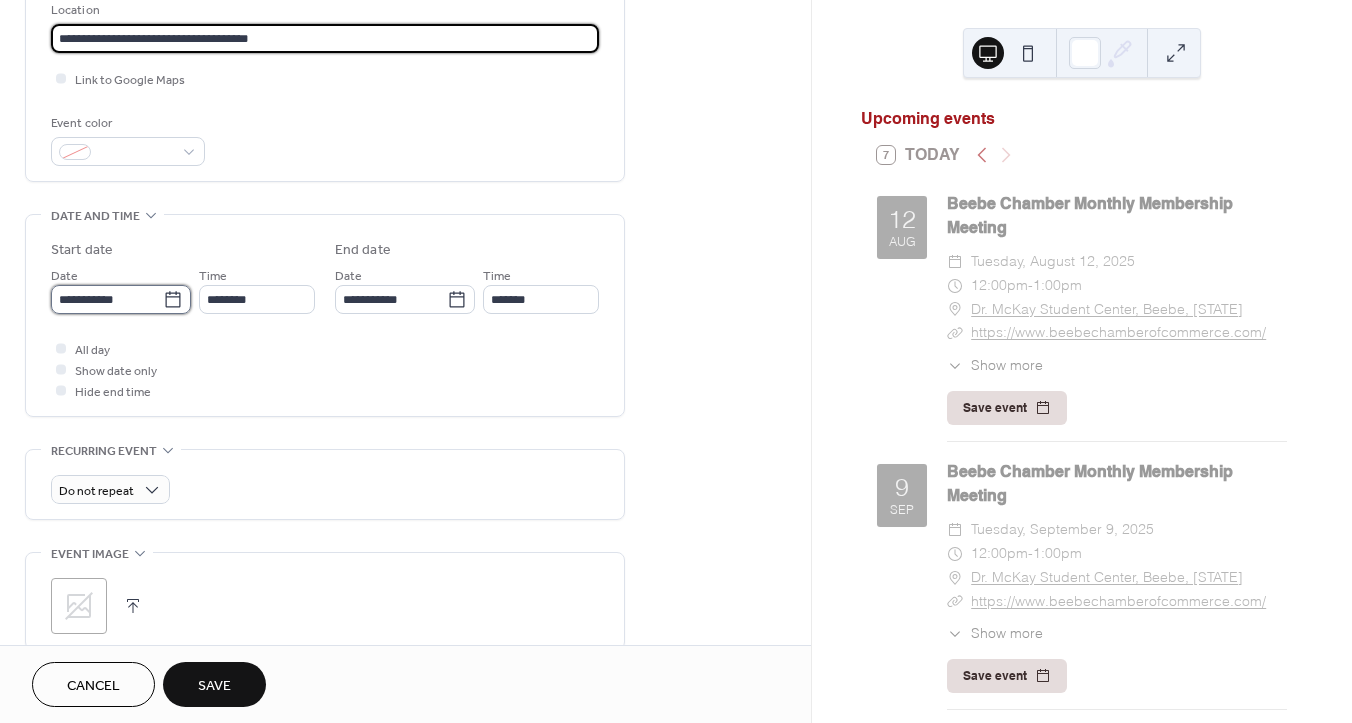 click on "**********" at bounding box center (107, 299) 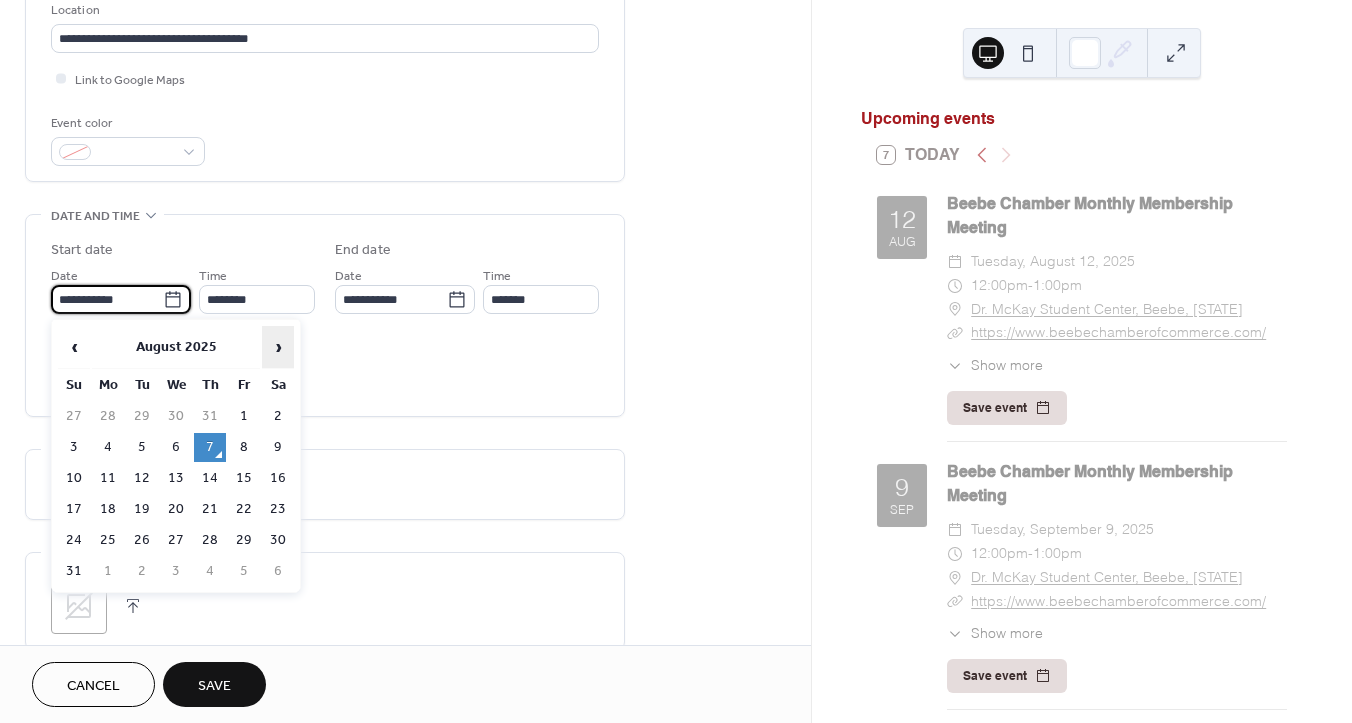 click on "›" at bounding box center [278, 347] 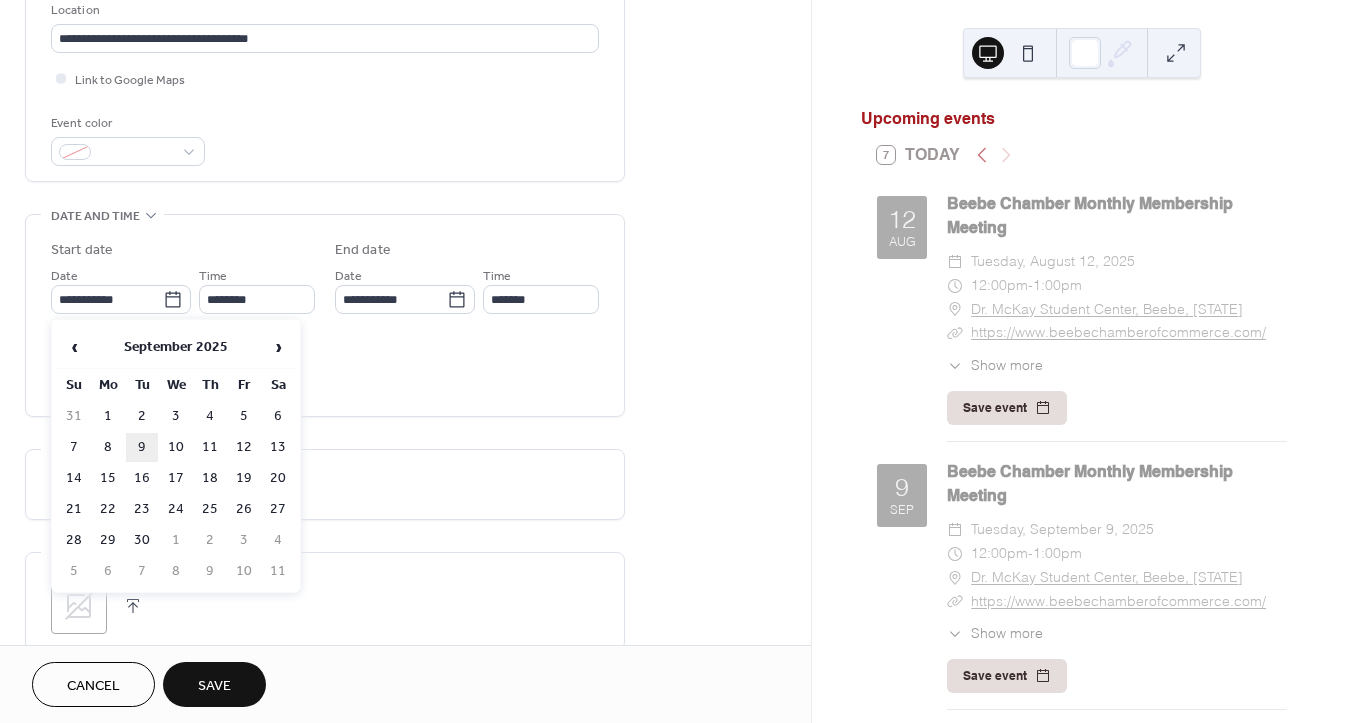 click on "9" at bounding box center [142, 447] 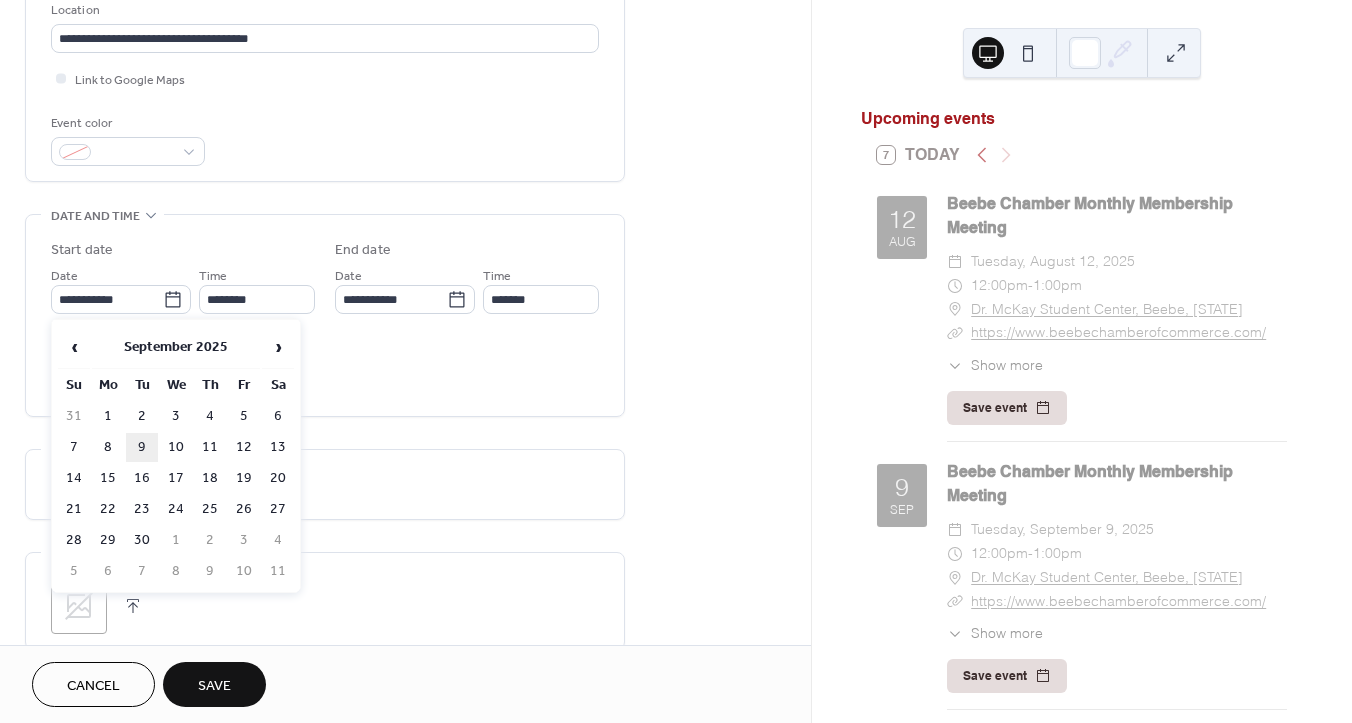 type on "**********" 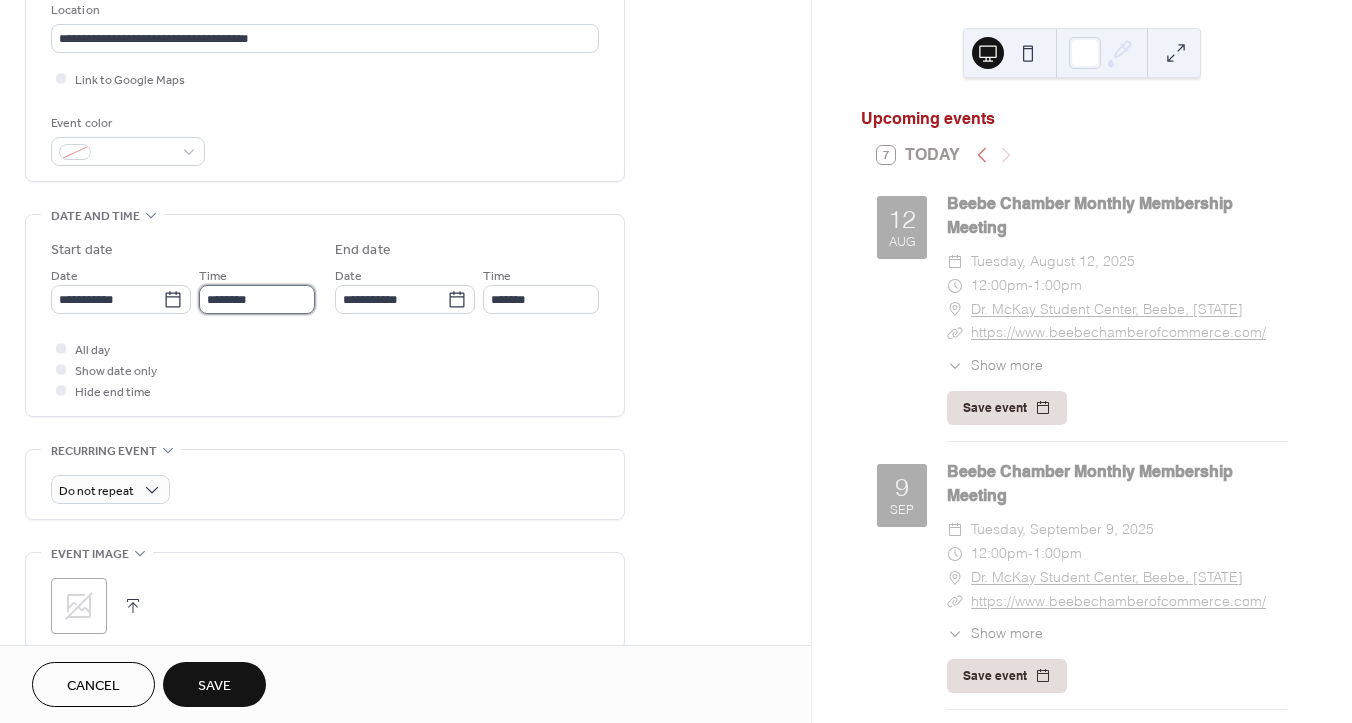 click on "********" at bounding box center [257, 299] 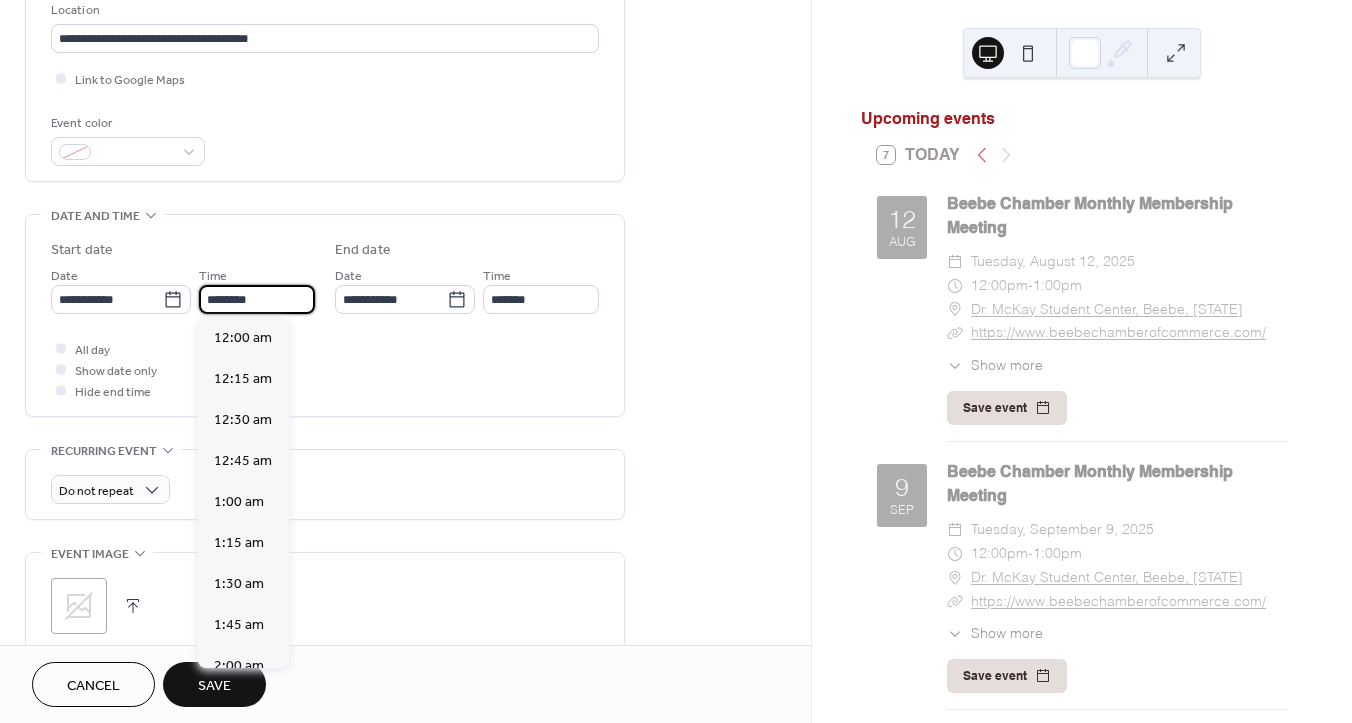 scroll, scrollTop: 1944, scrollLeft: 0, axis: vertical 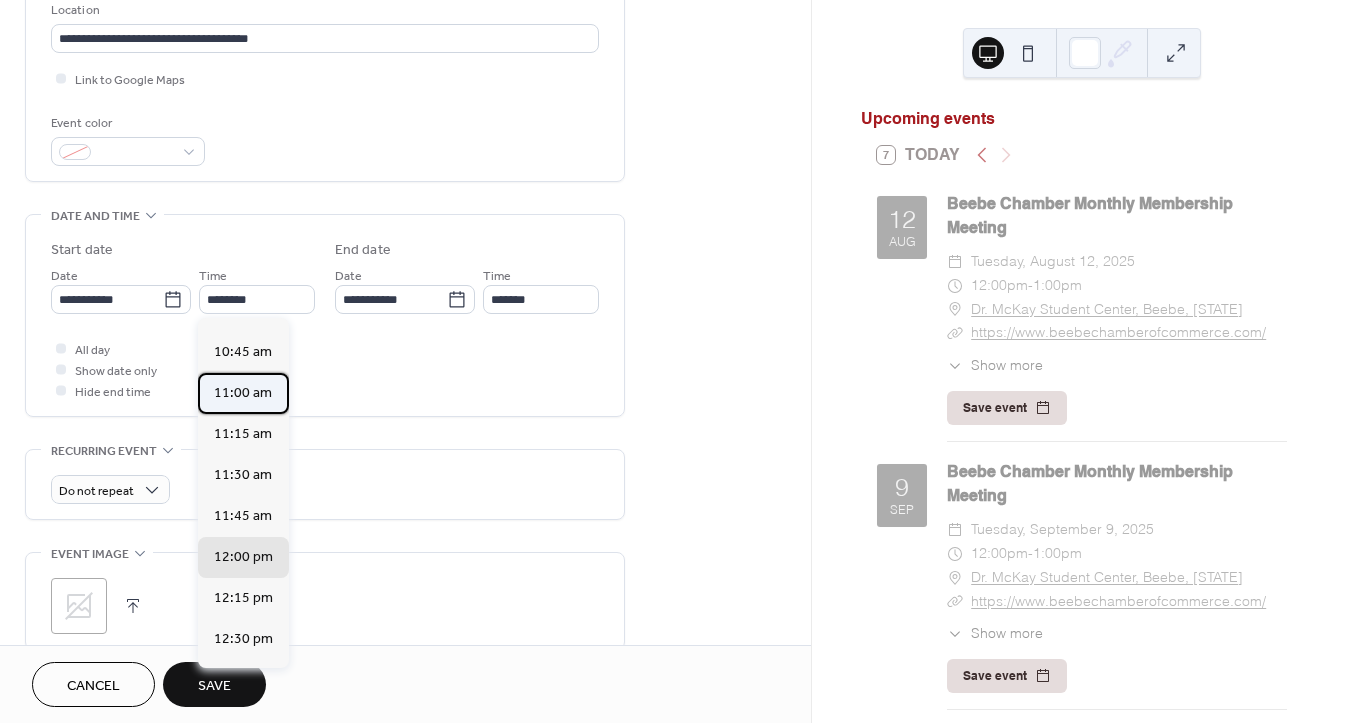 click on "11:00 am" at bounding box center (243, 393) 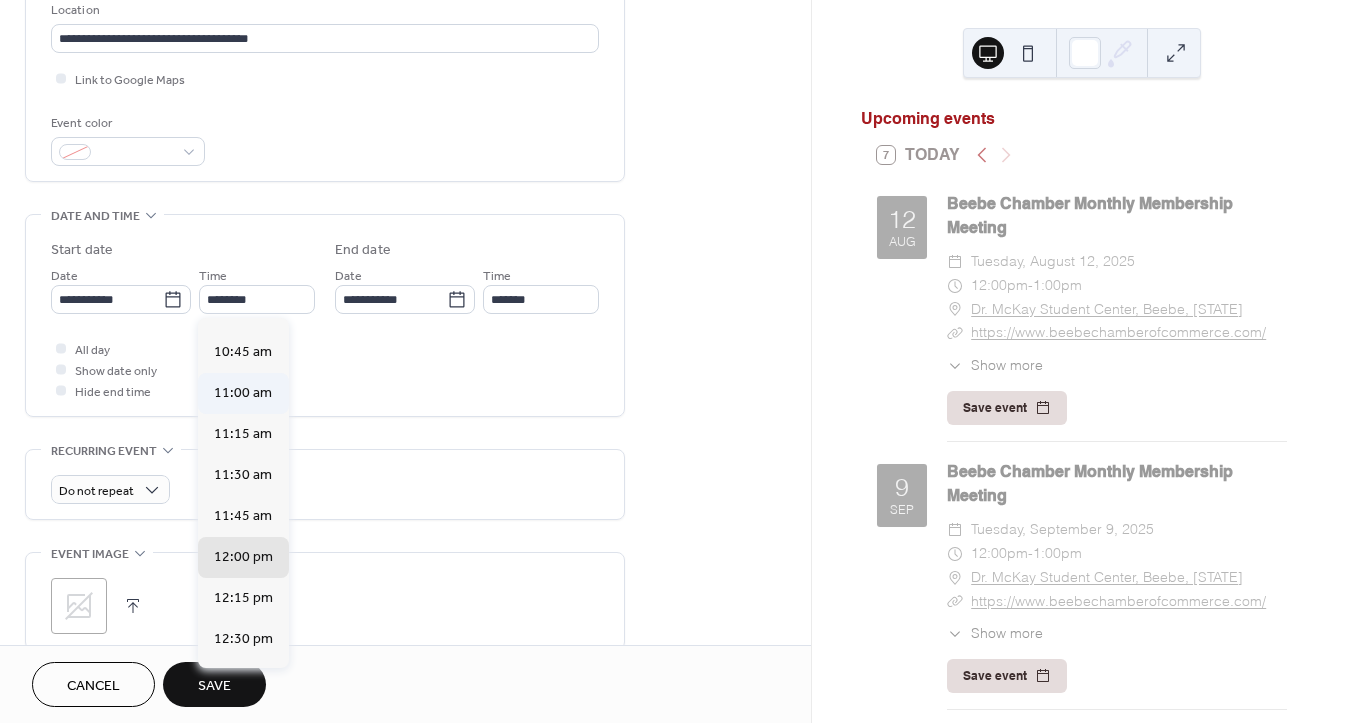 type on "********" 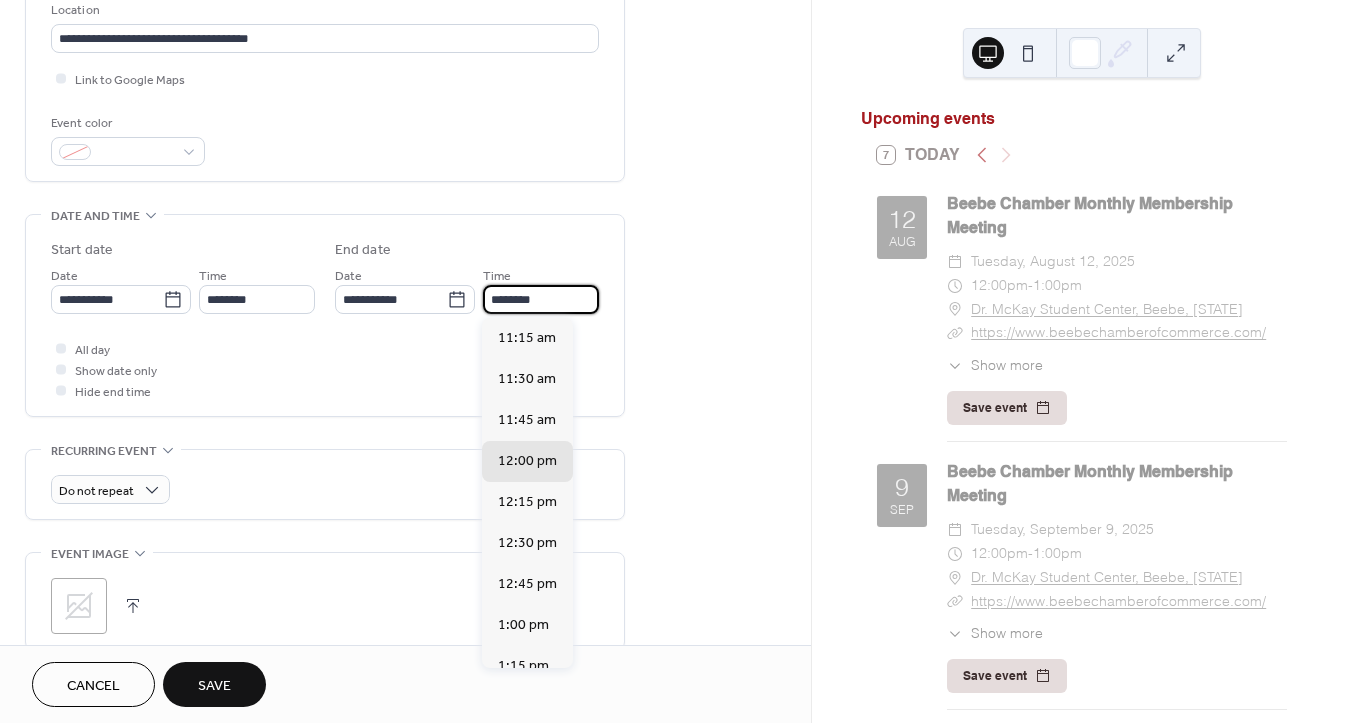 click on "********" at bounding box center [541, 299] 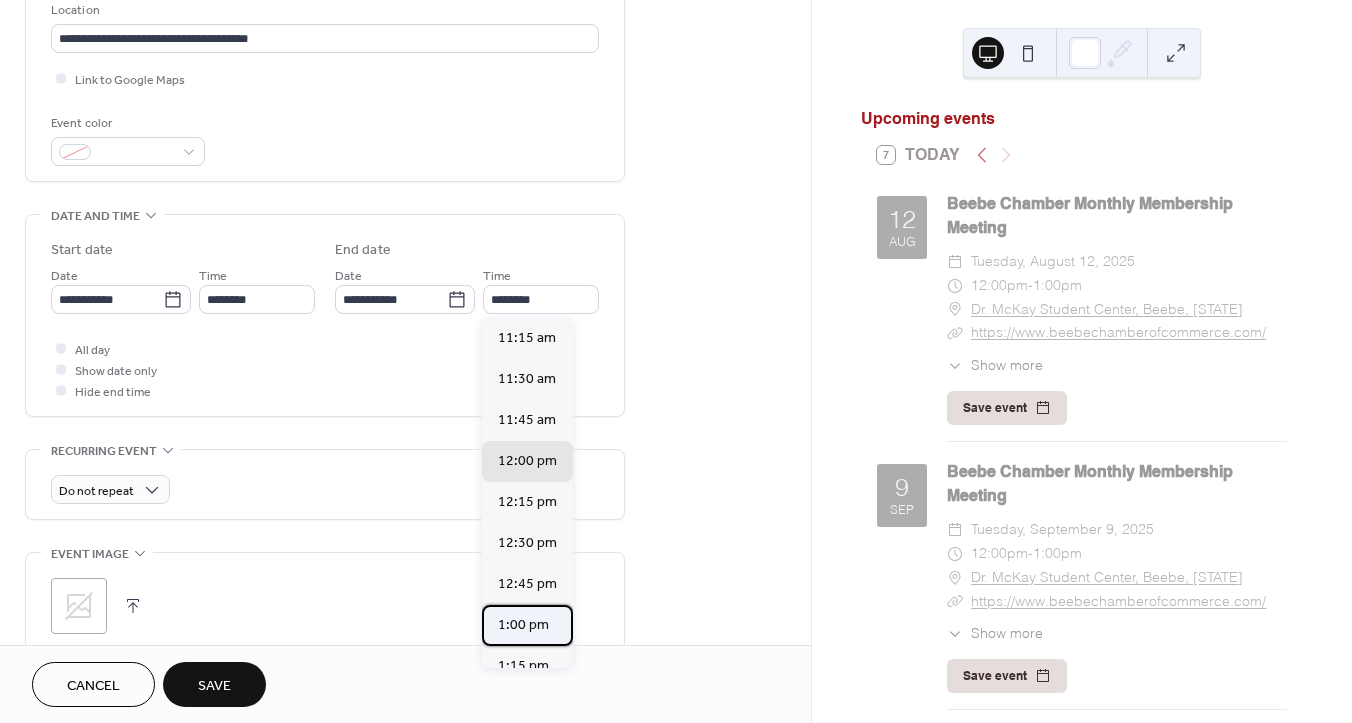 click on "1:00 pm" at bounding box center [523, 625] 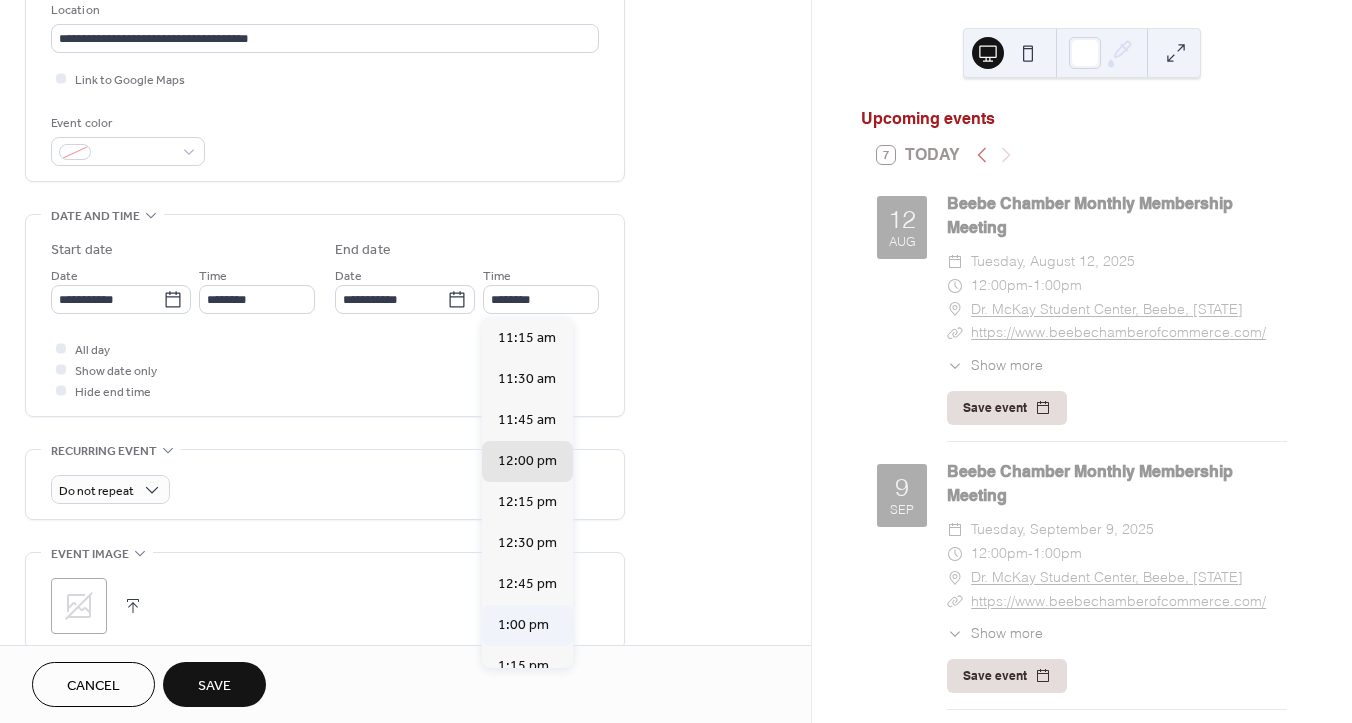 type on "*******" 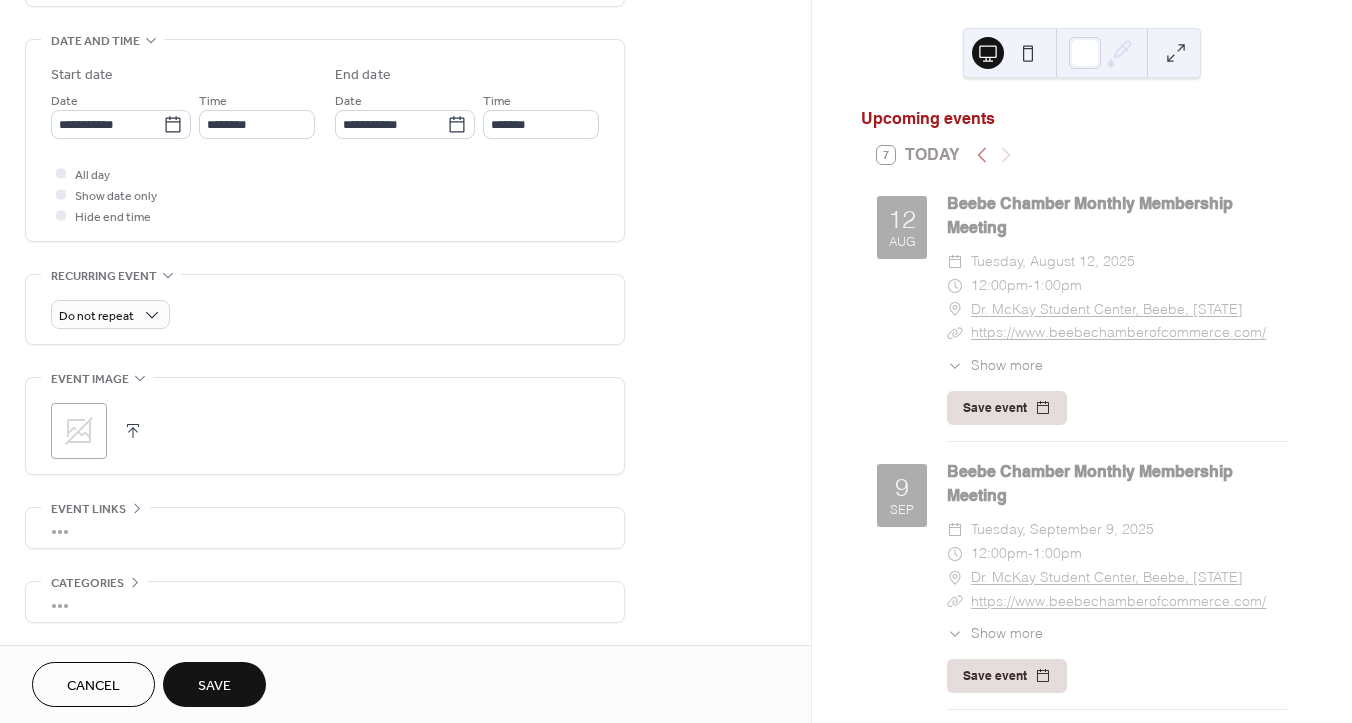 scroll, scrollTop: 684, scrollLeft: 0, axis: vertical 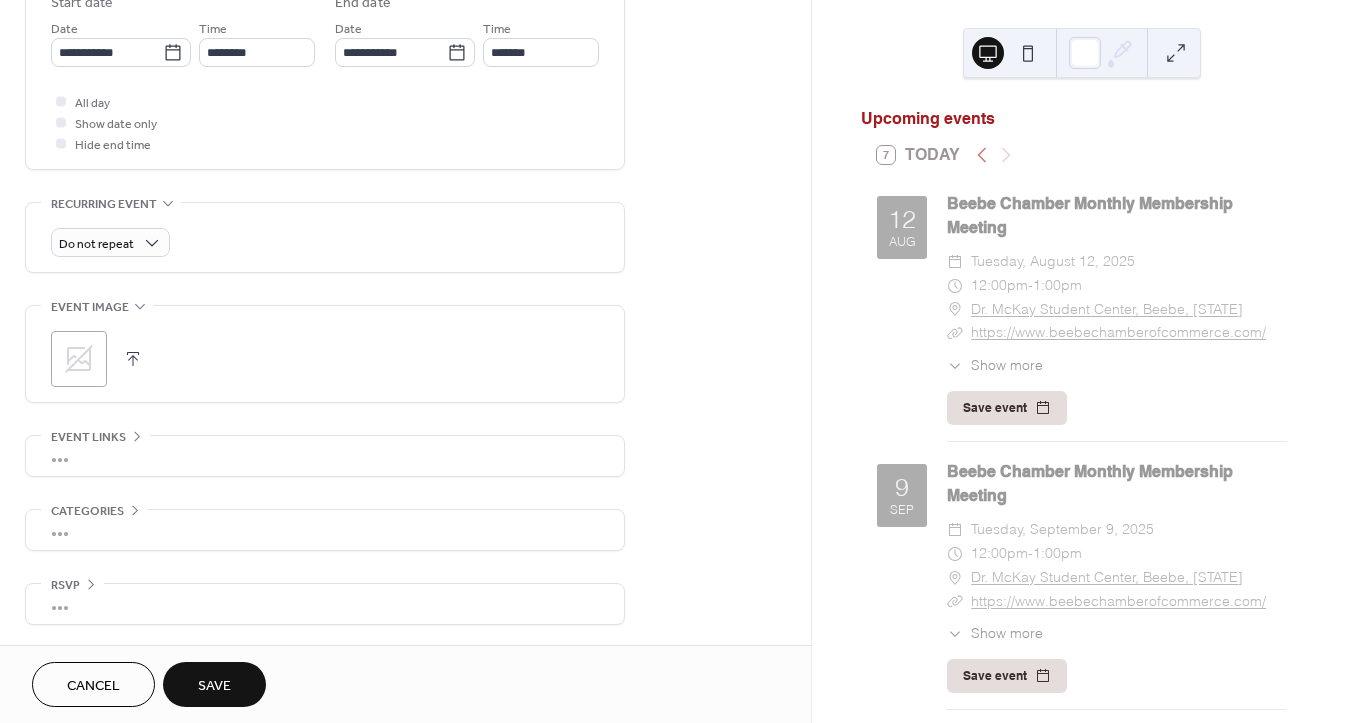 click at bounding box center [133, 359] 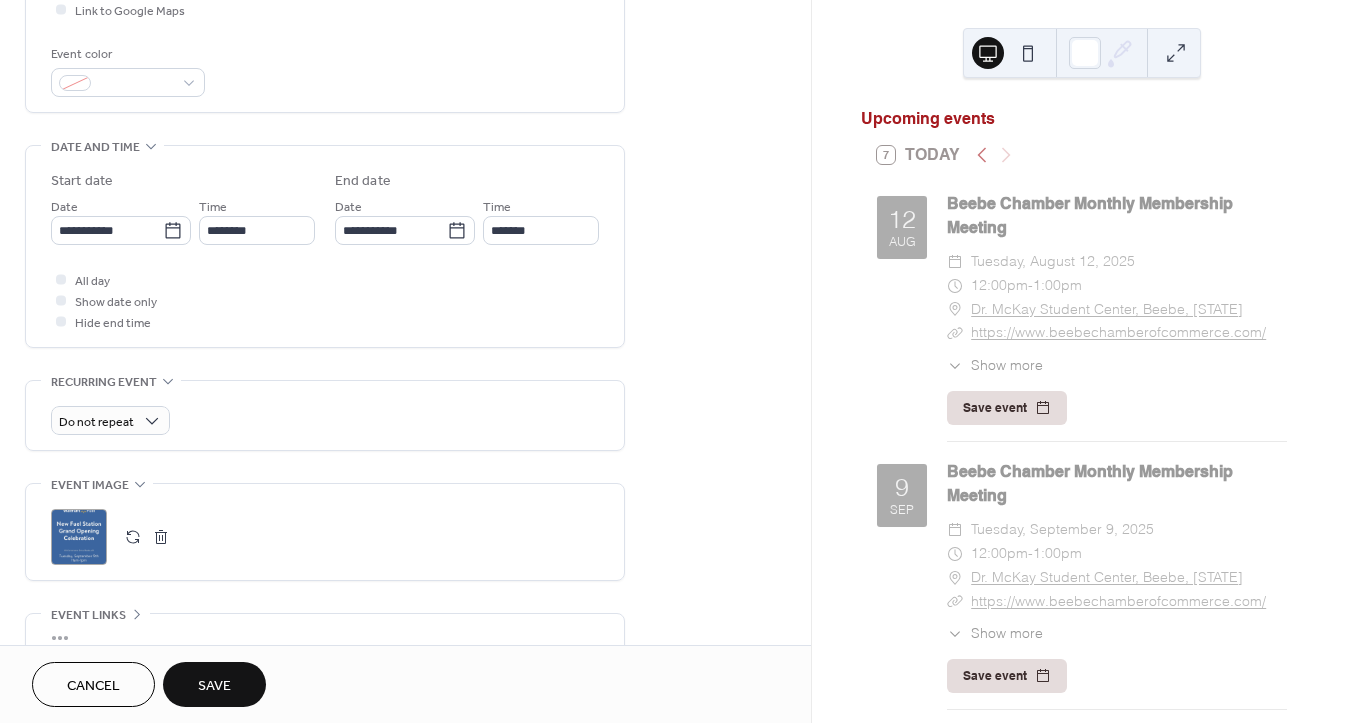 scroll, scrollTop: 684, scrollLeft: 0, axis: vertical 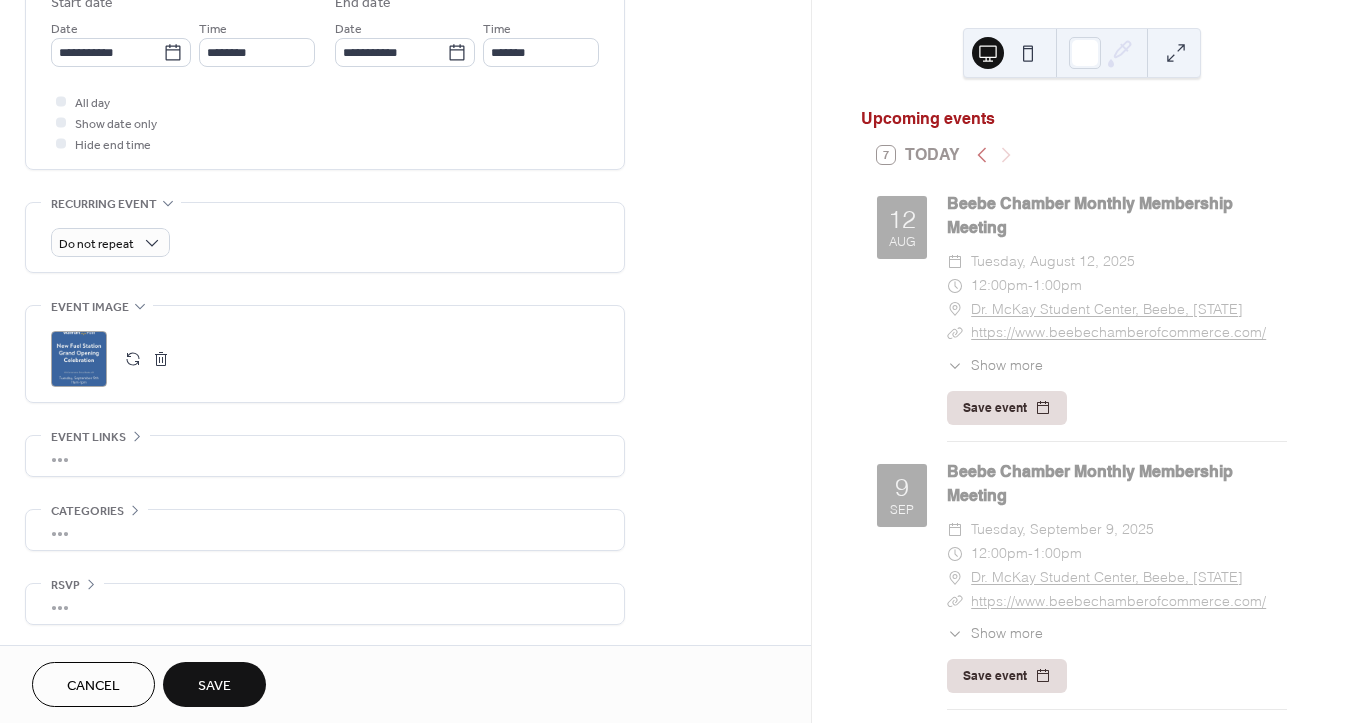 click on "Save" at bounding box center (214, 686) 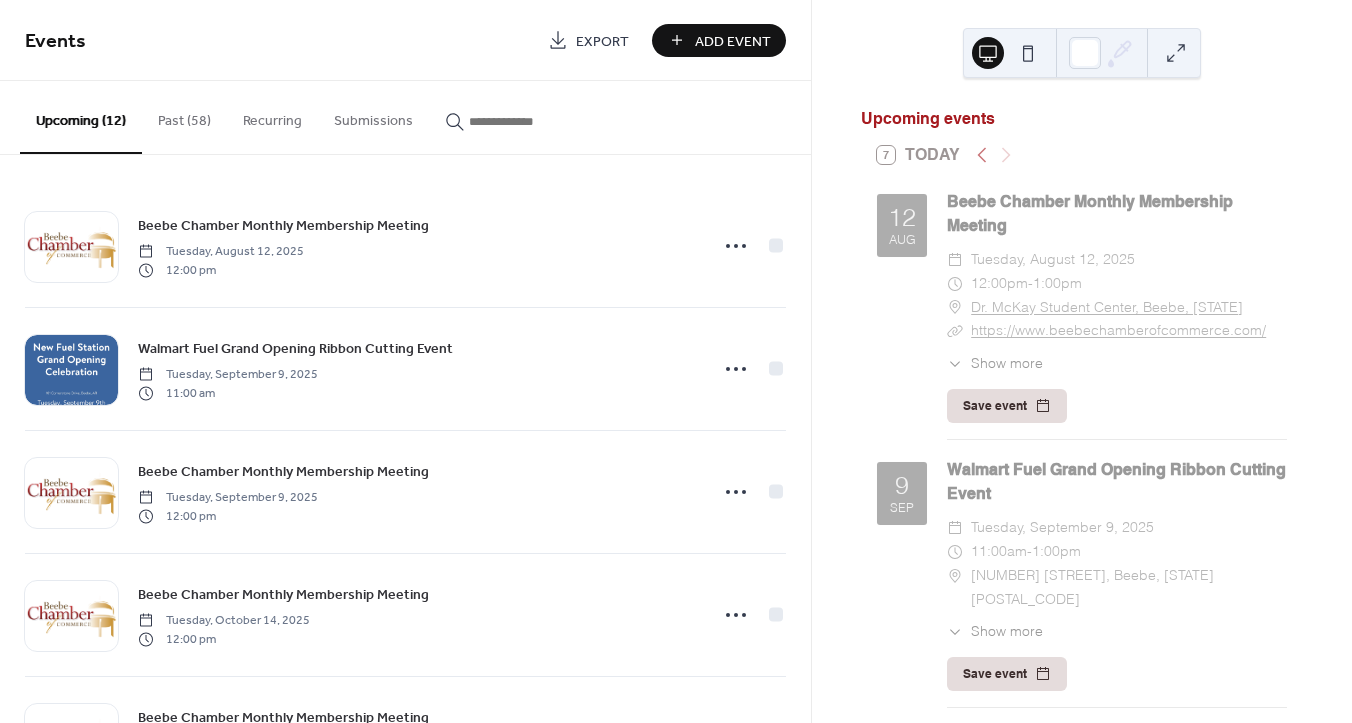 scroll, scrollTop: 0, scrollLeft: 0, axis: both 